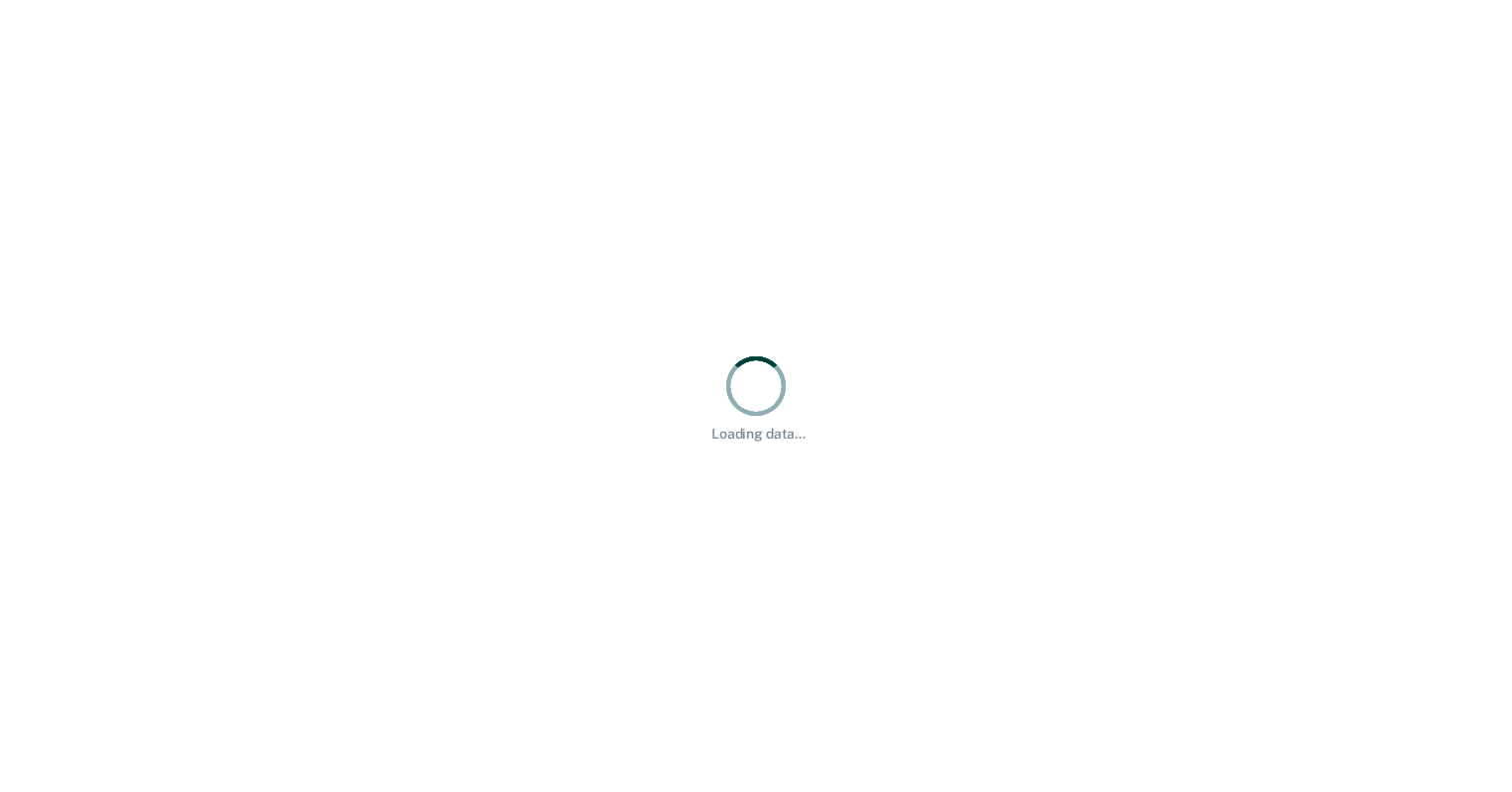 scroll, scrollTop: 0, scrollLeft: 0, axis: both 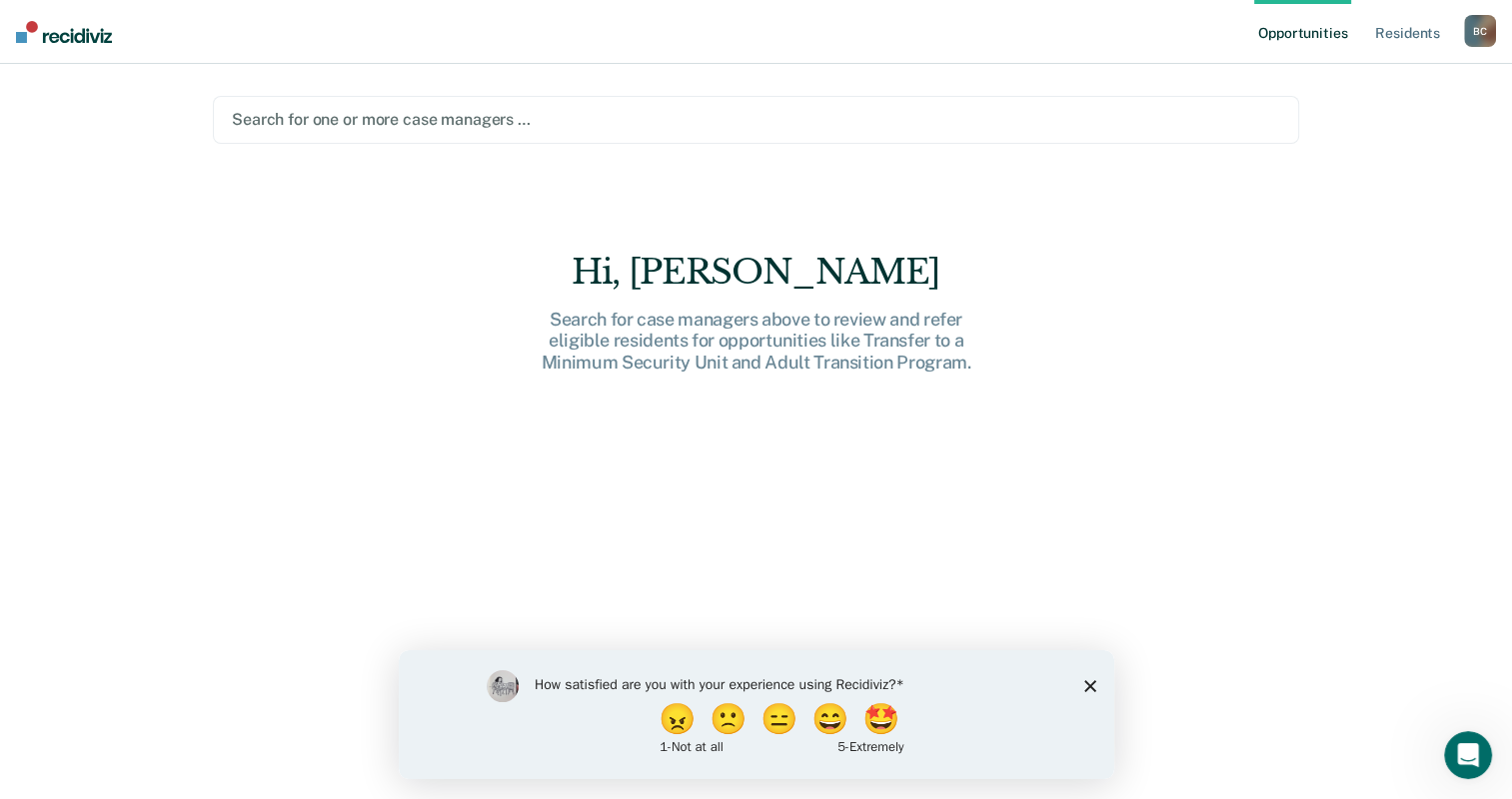 click at bounding box center [756, 119] 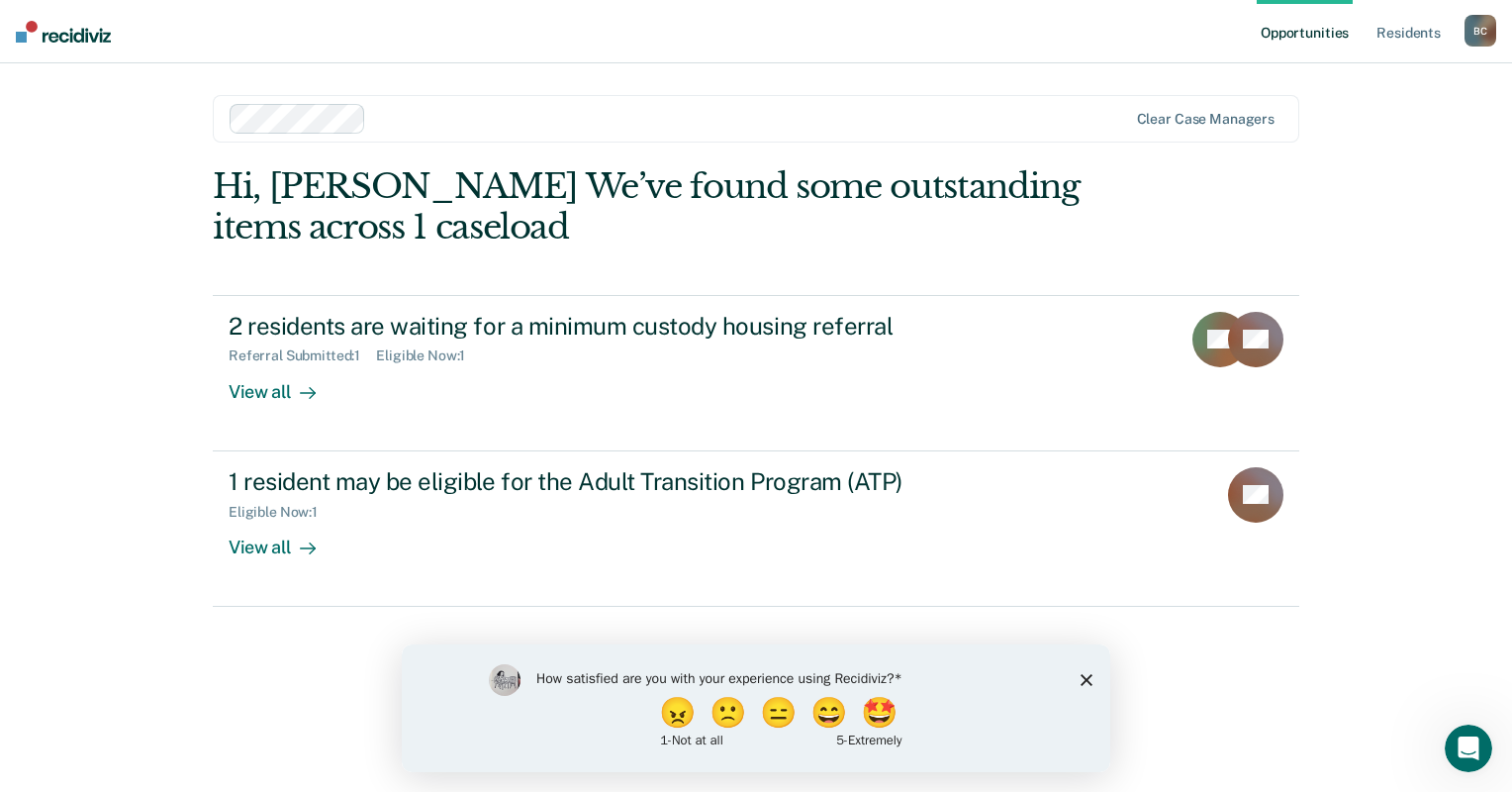 click 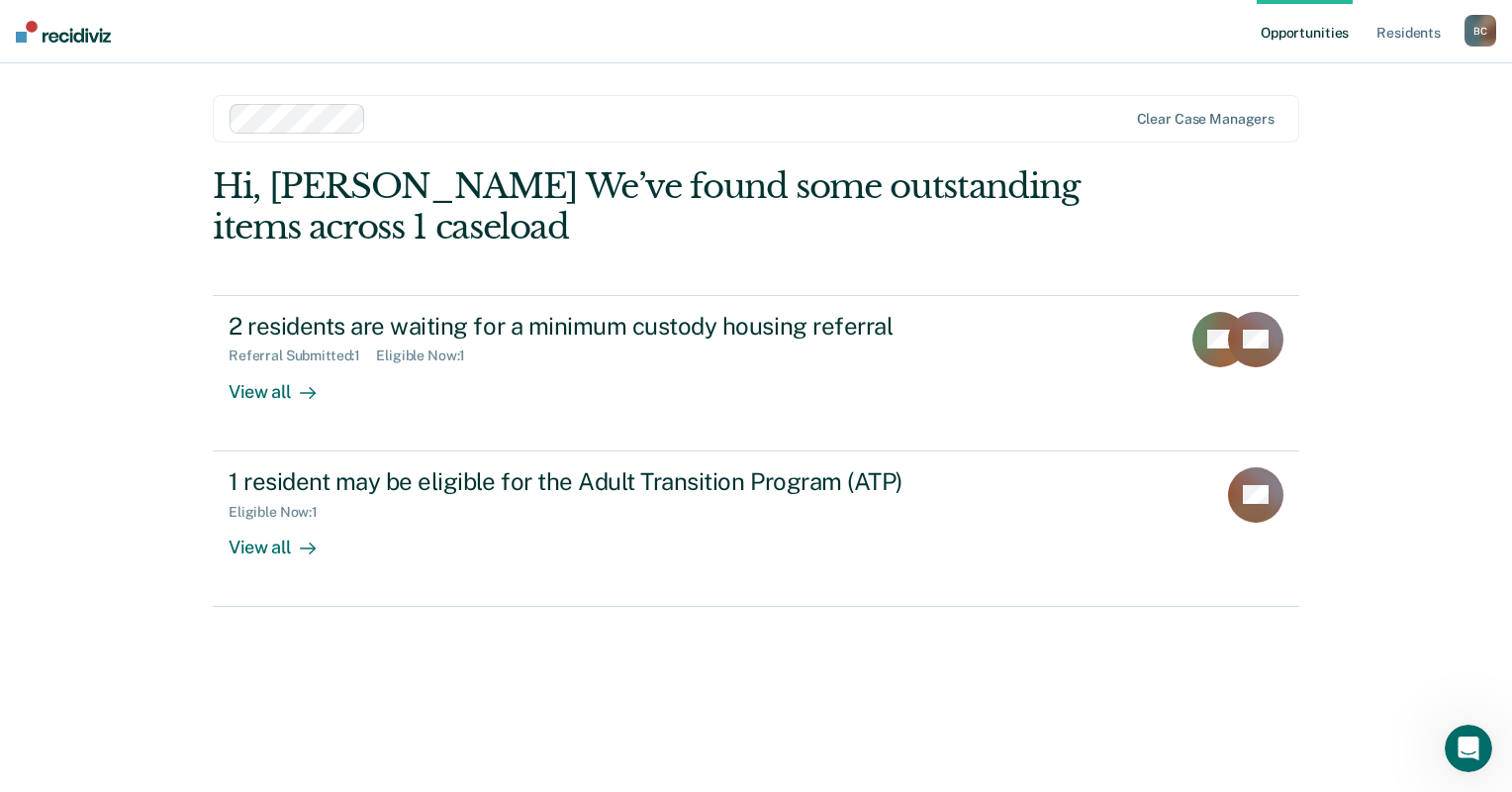 click 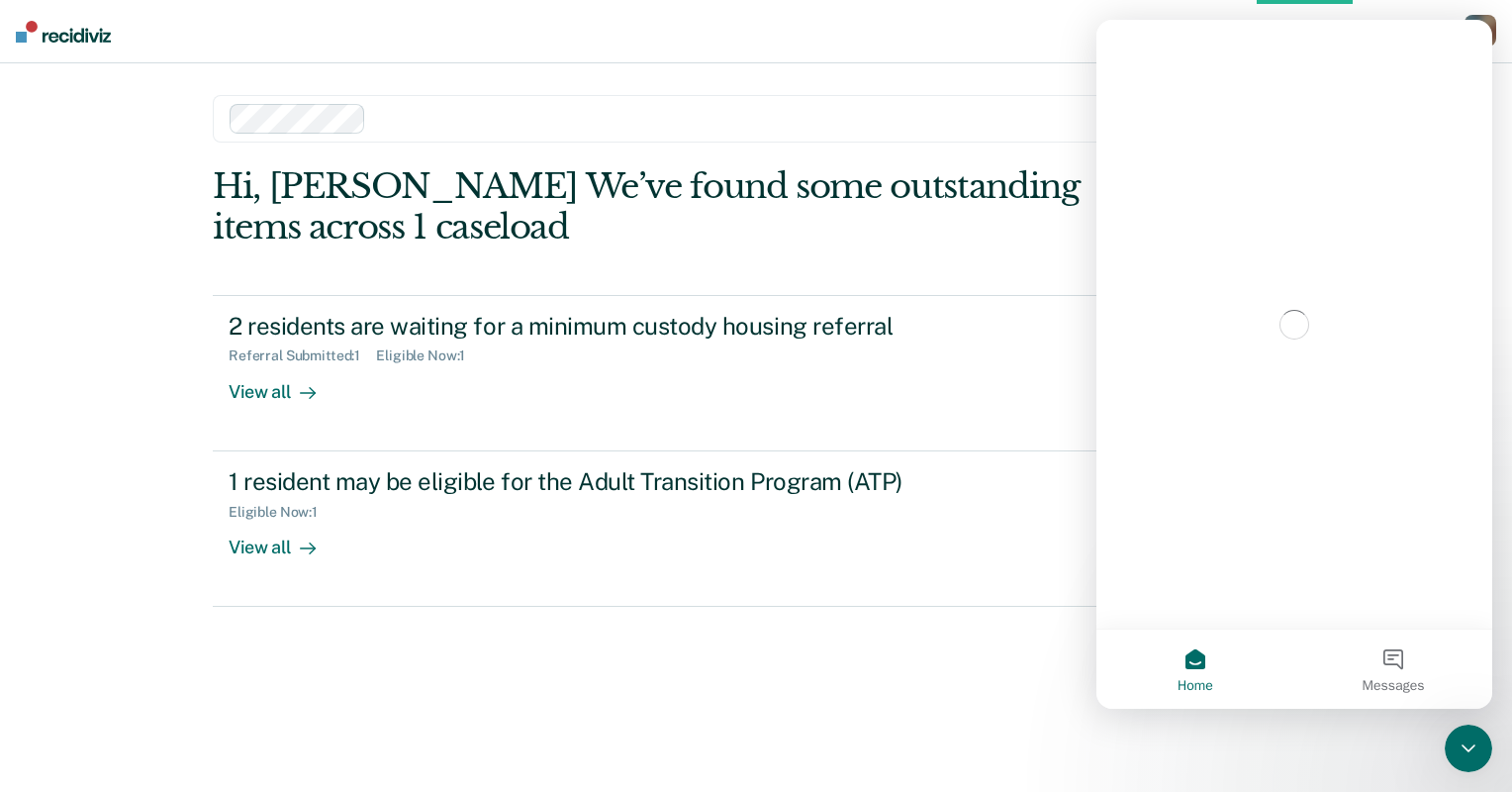 scroll, scrollTop: 0, scrollLeft: 0, axis: both 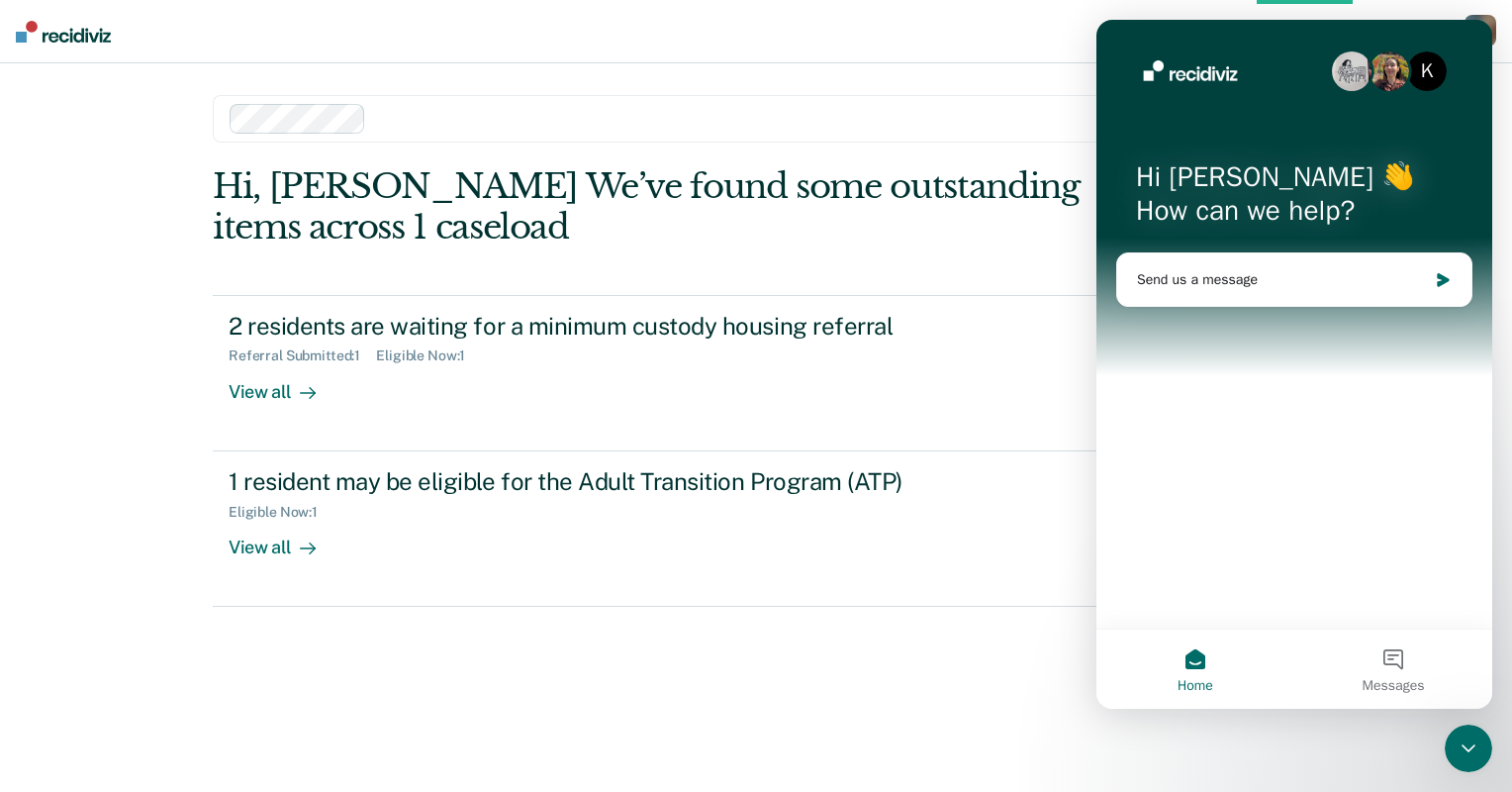 click on "Hi, Steve C.. We’ve found some outstanding items across 1 caseload 2 residents are waiting for a minimum custody housing referral Referral Submitted :  1 Eligible Now :  1 View all   RS DS 1 resident may be eligible for the Adult Transition Program (ATP) Eligible Now :  1 View all   DS" at bounding box center (756, 451) 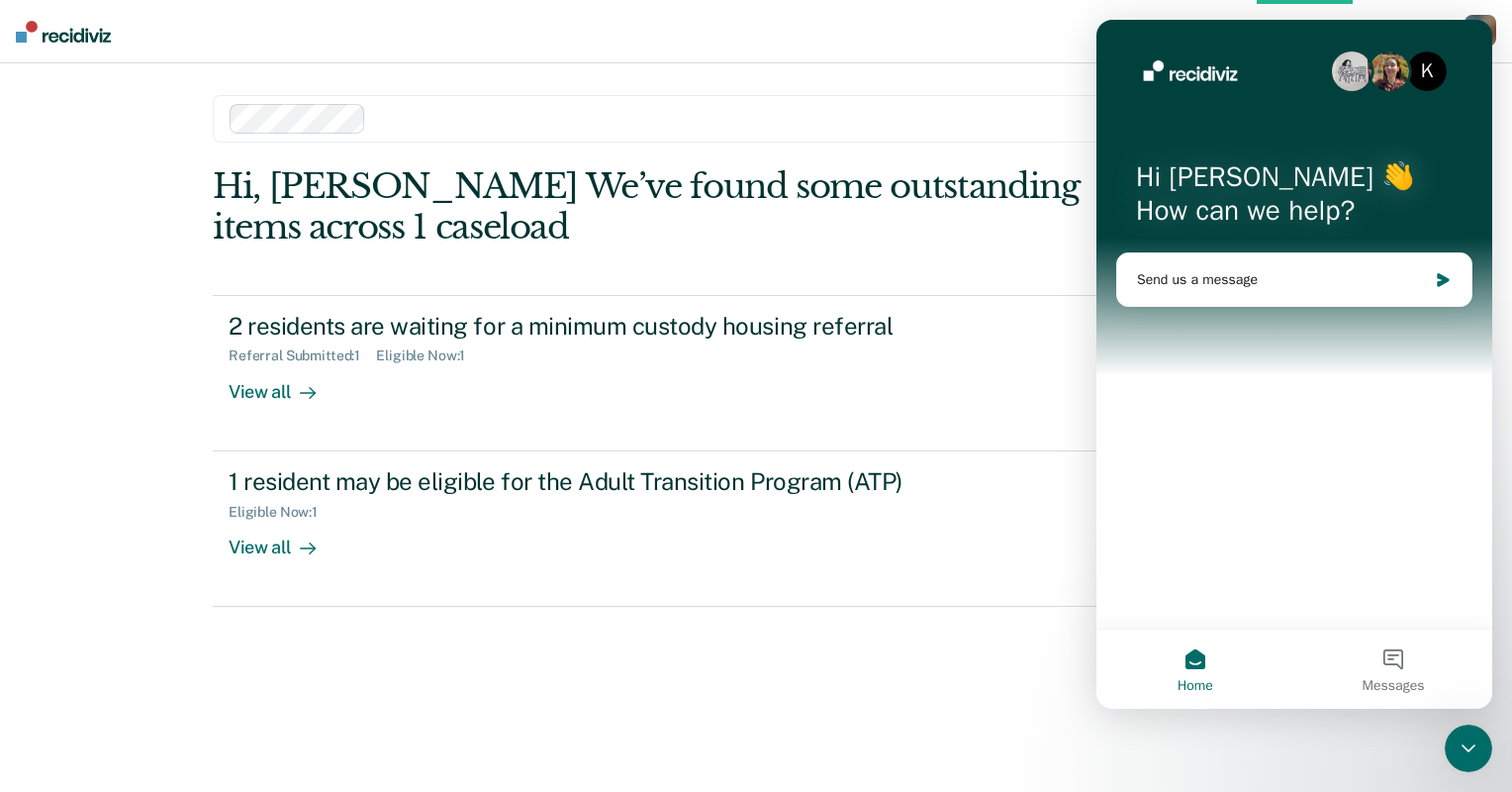 click on "K Hi Steve C. 👋 How can we help?" at bounding box center (1294, 198) 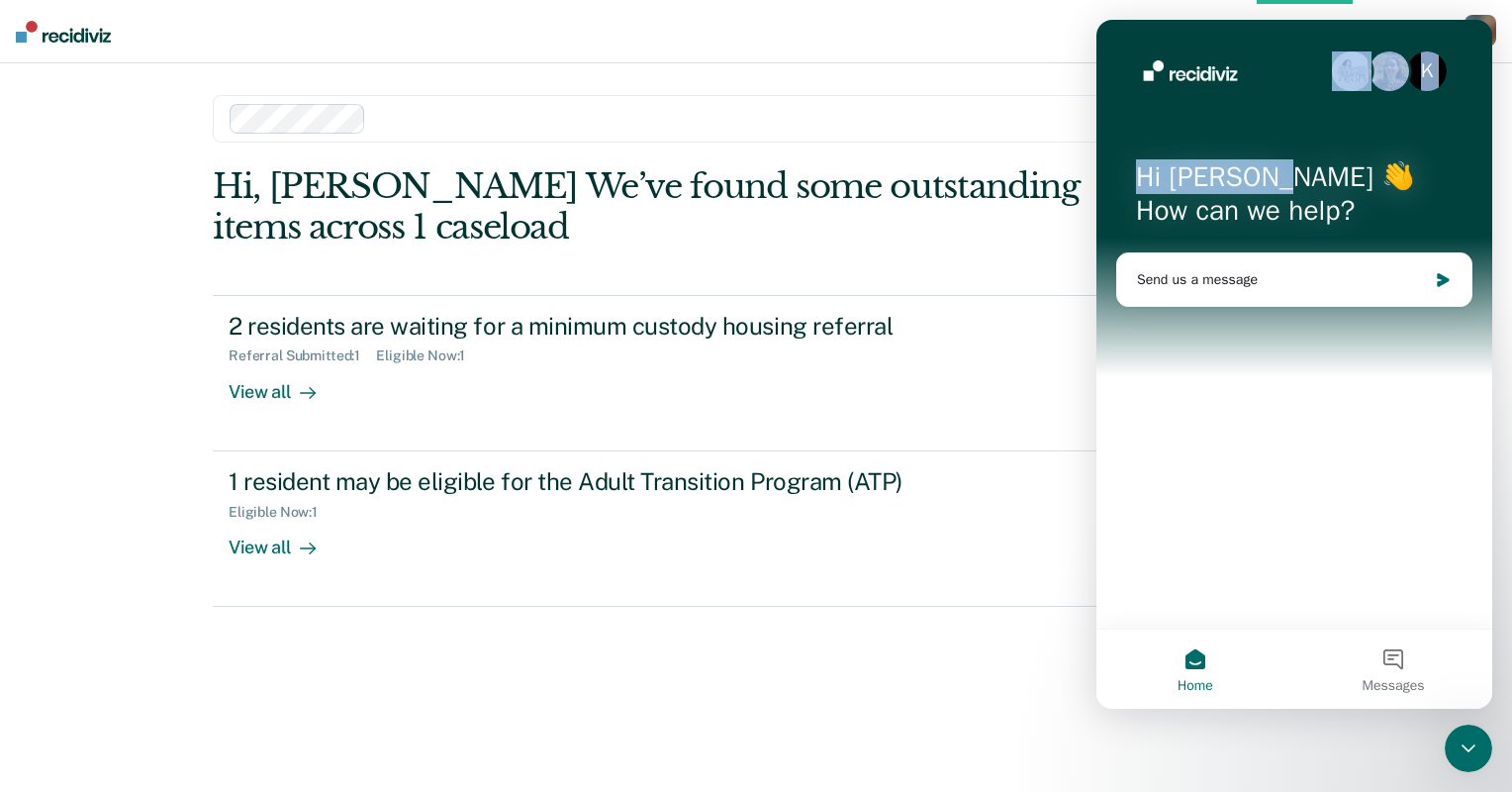drag, startPoint x: 1303, startPoint y: 50, endPoint x: 1266, endPoint y: 108, distance: 68.796802 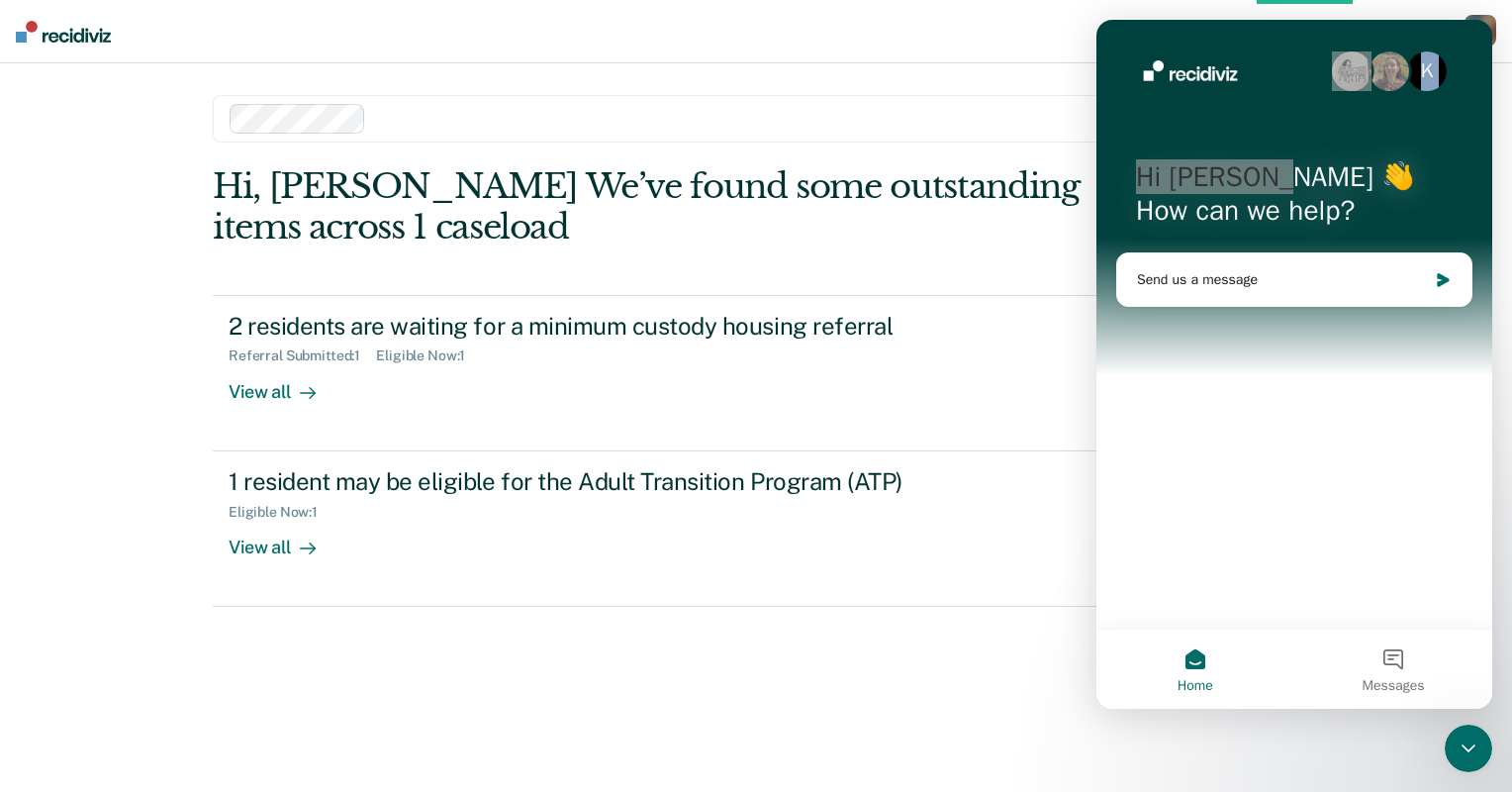 click at bounding box center [1468, 748] 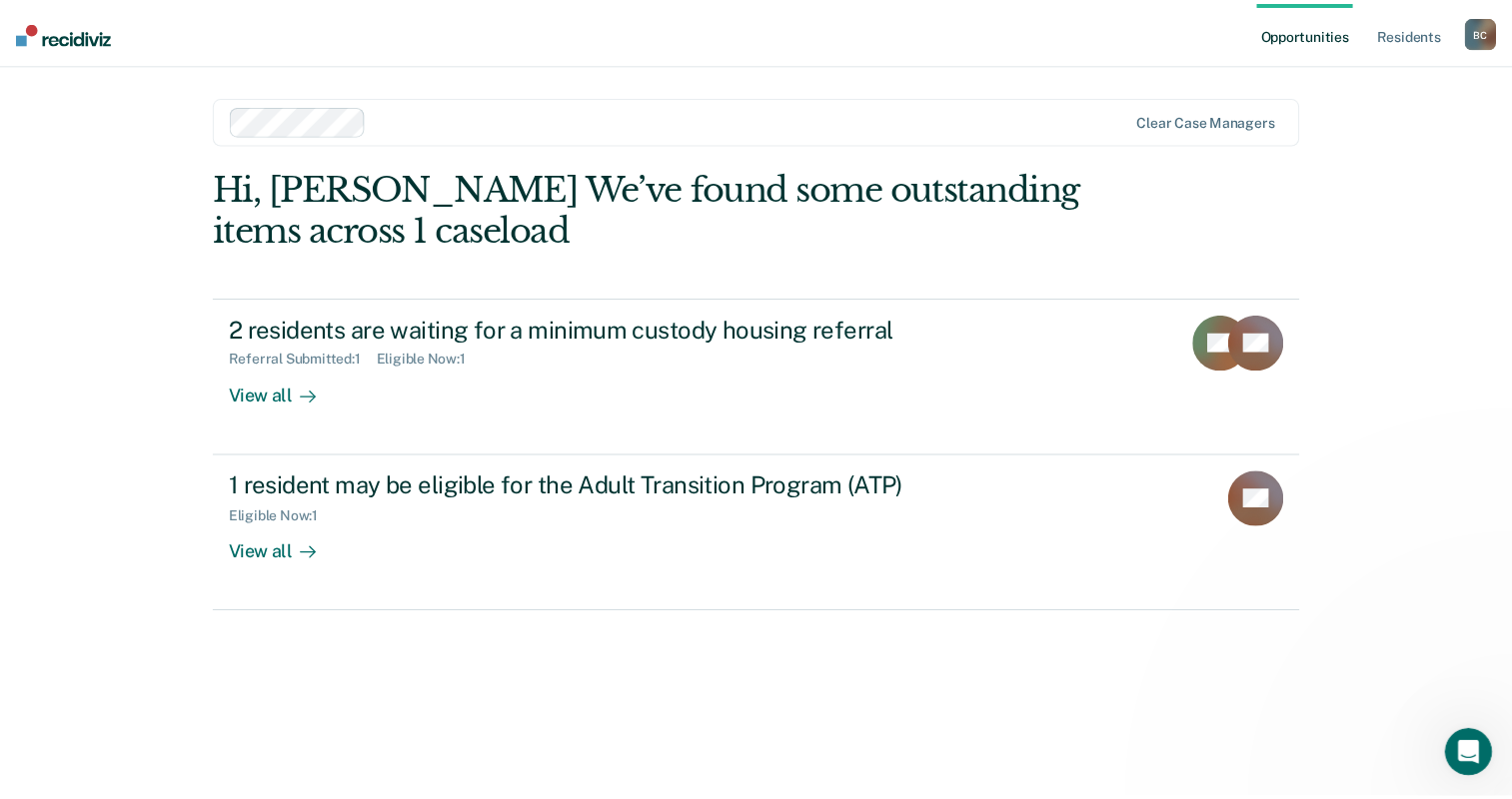scroll, scrollTop: 0, scrollLeft: 0, axis: both 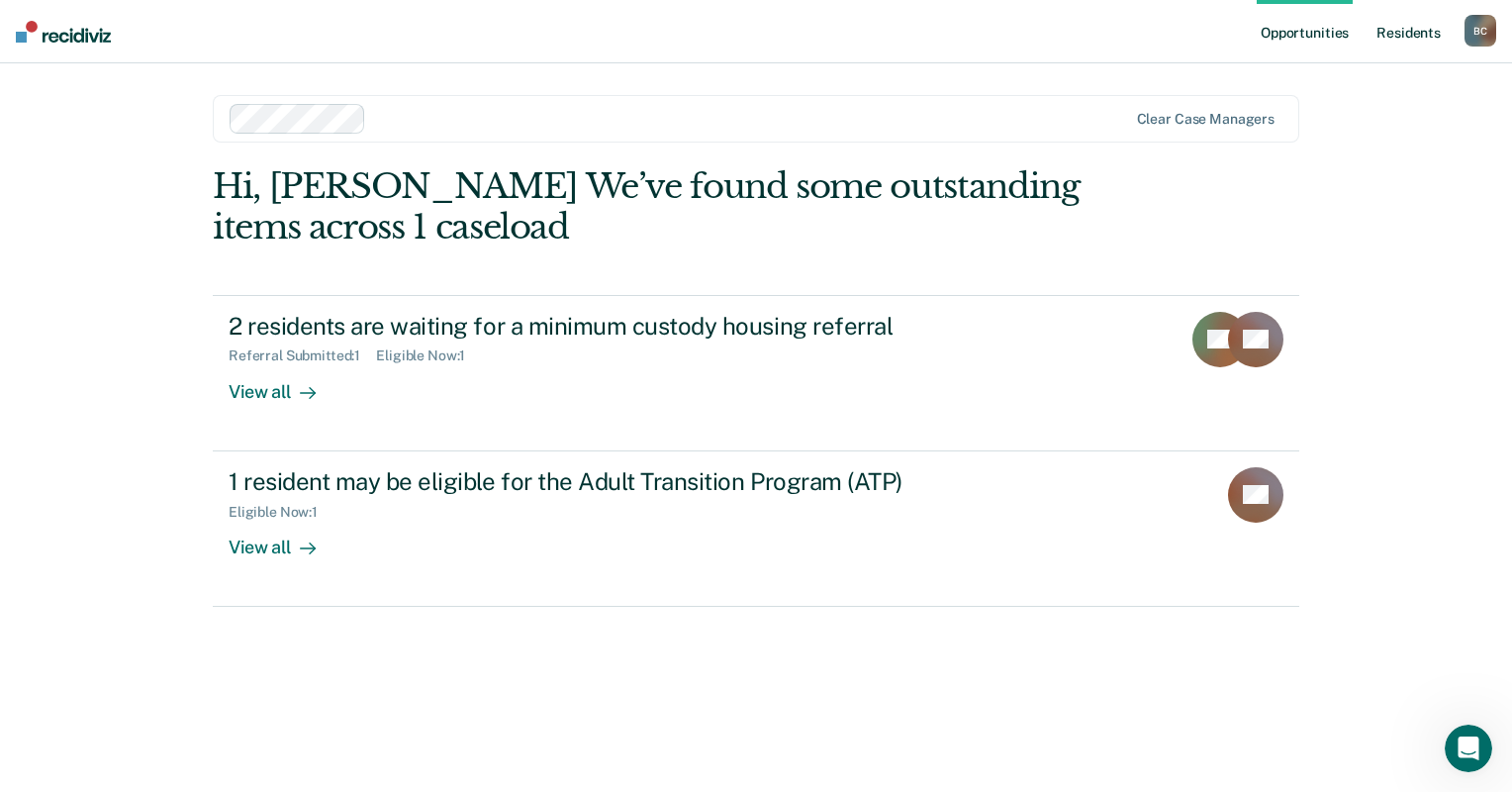 click on "Resident s" at bounding box center (1408, 32) 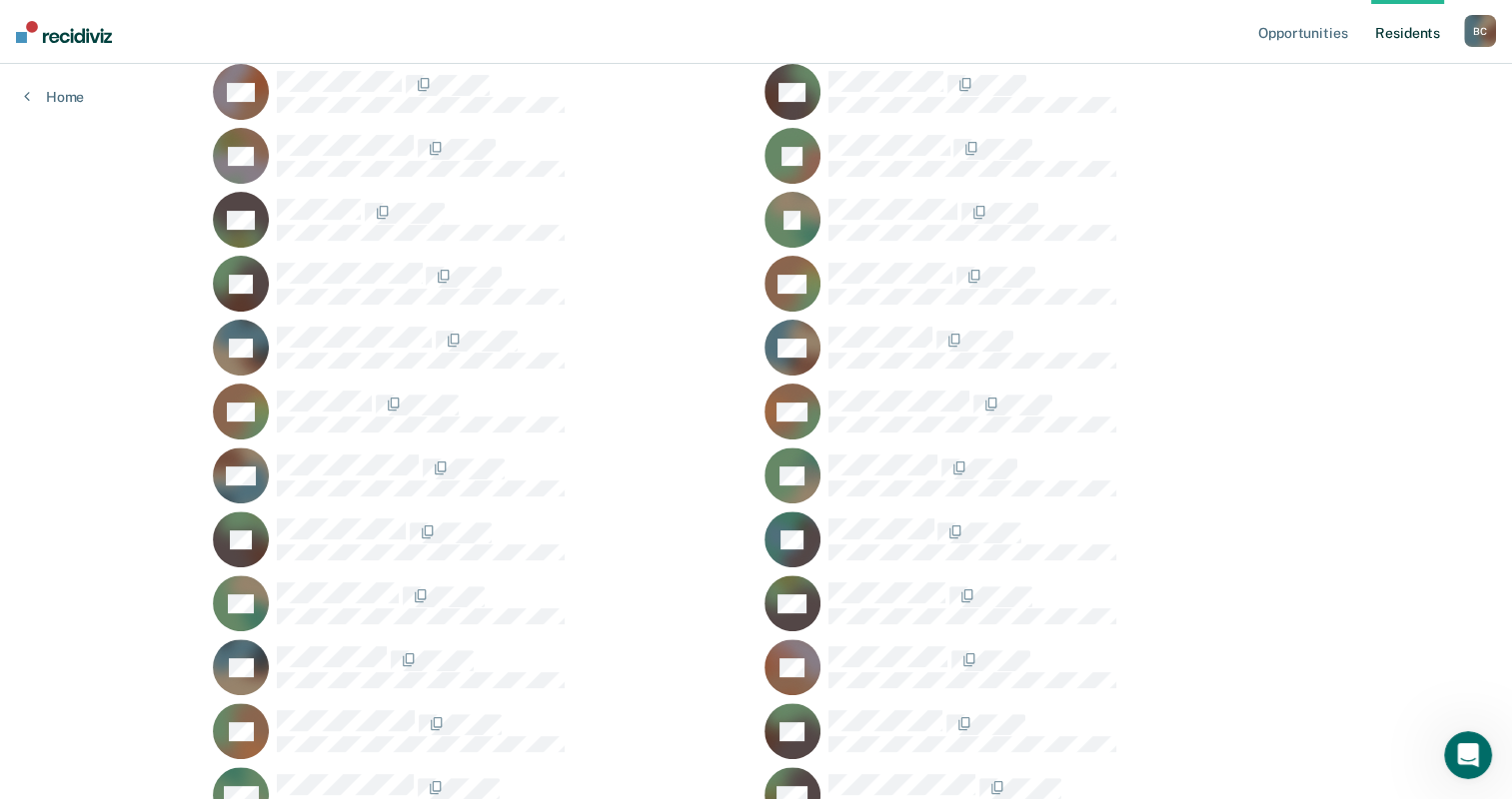 scroll, scrollTop: 657, scrollLeft: 0, axis: vertical 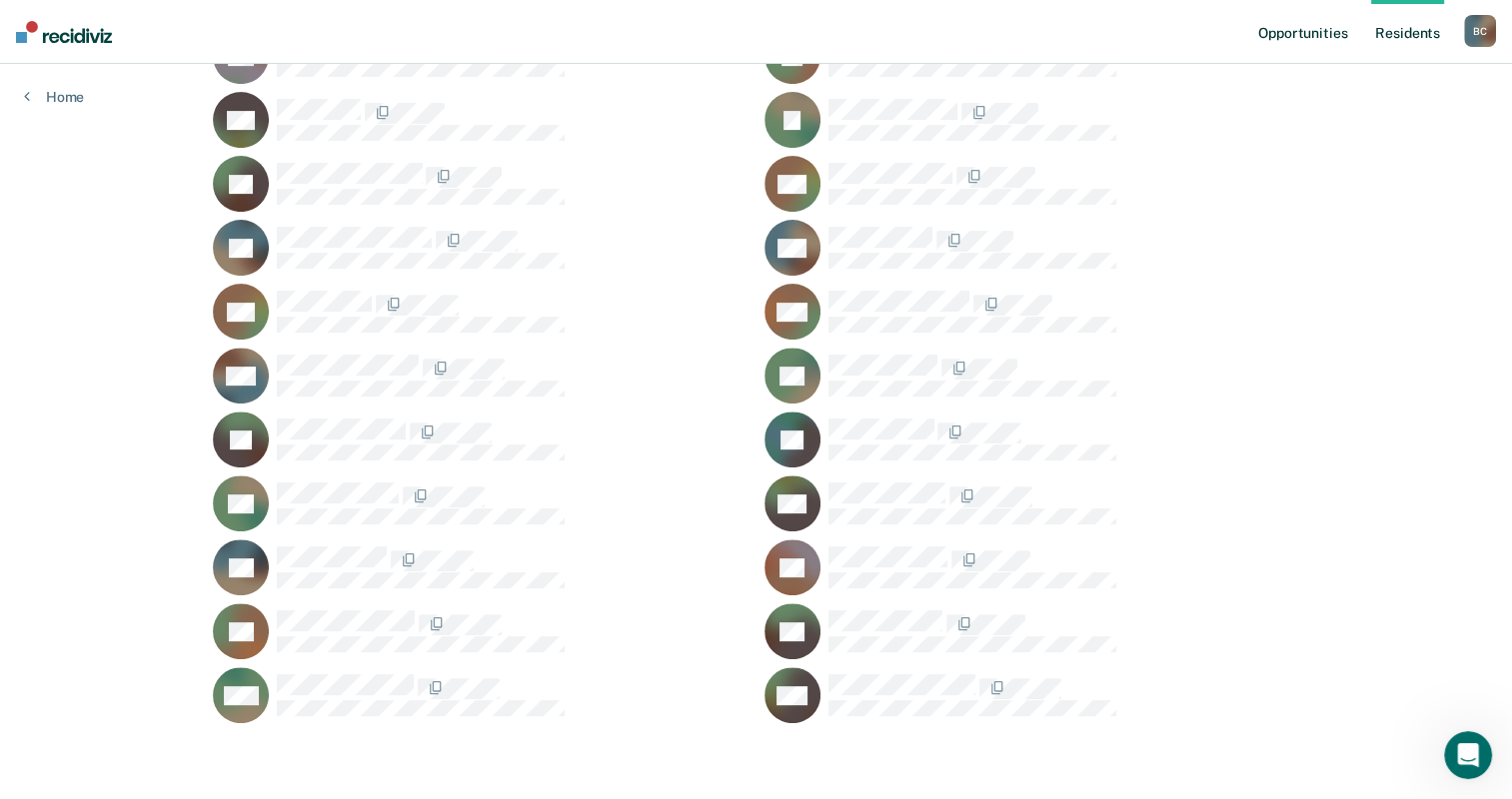 click on "Opportunities" at bounding box center (1302, 32) 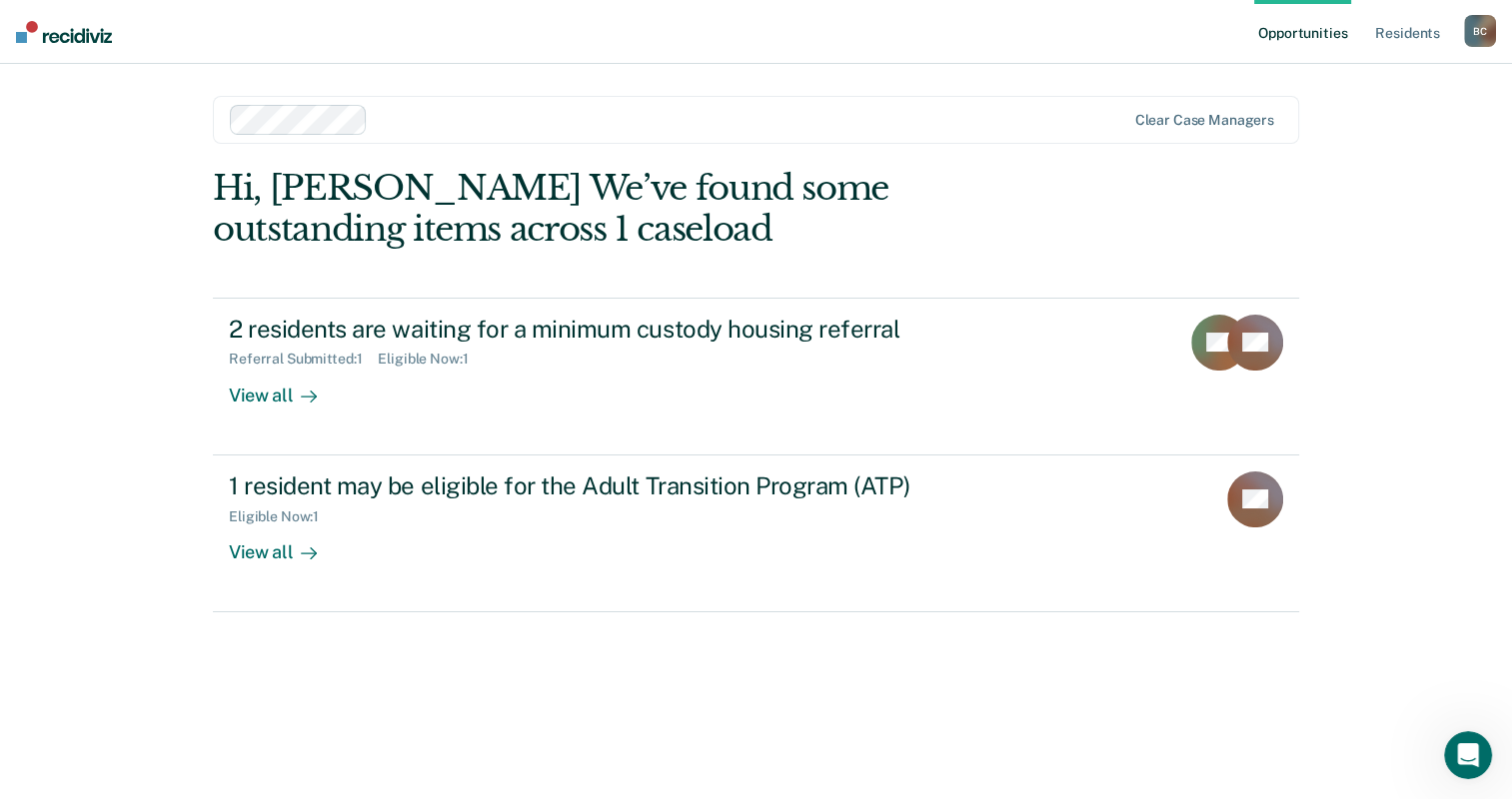 scroll, scrollTop: 0, scrollLeft: 0, axis: both 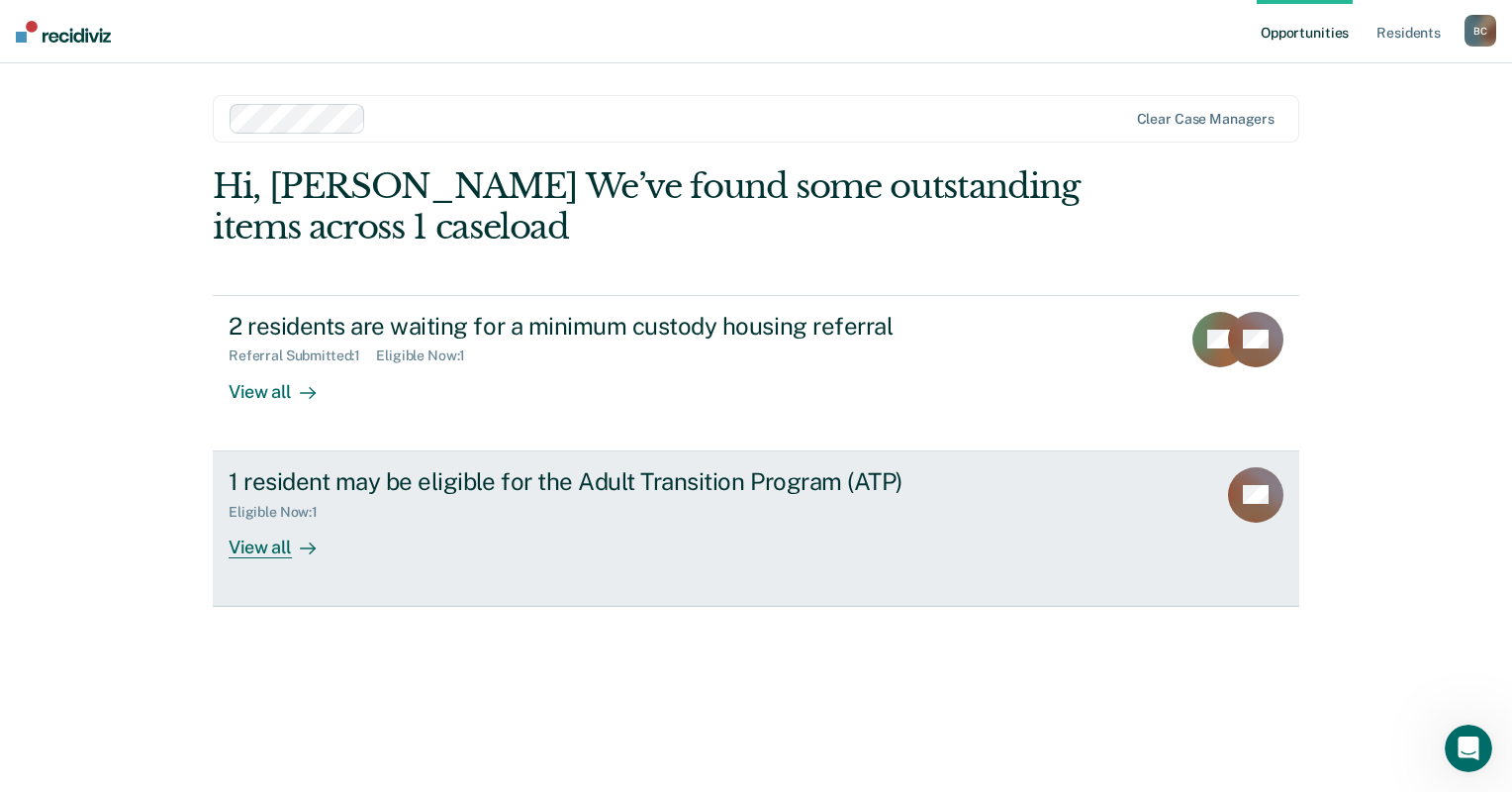 click on "View all" at bounding box center (284, 539) 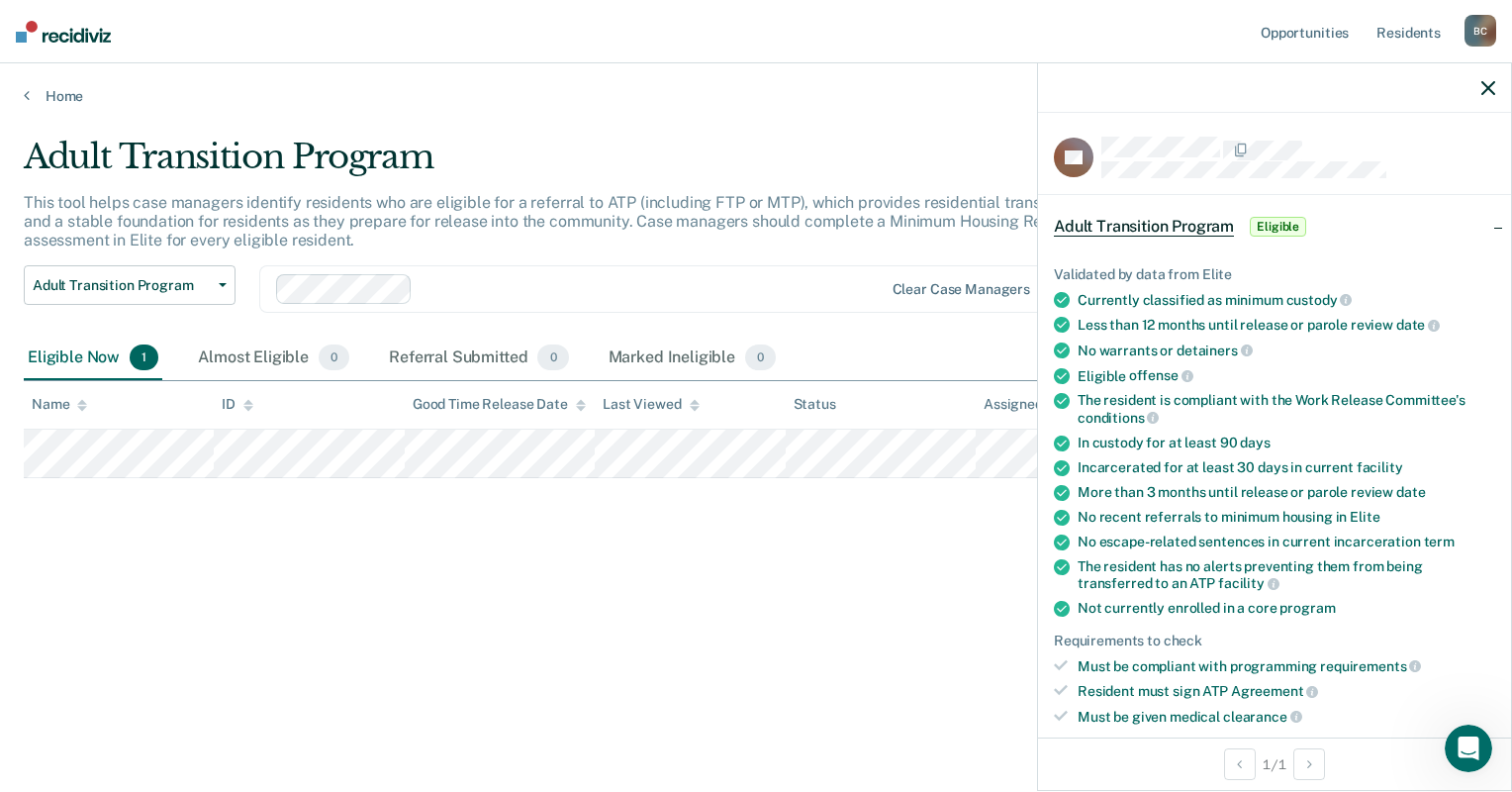 click 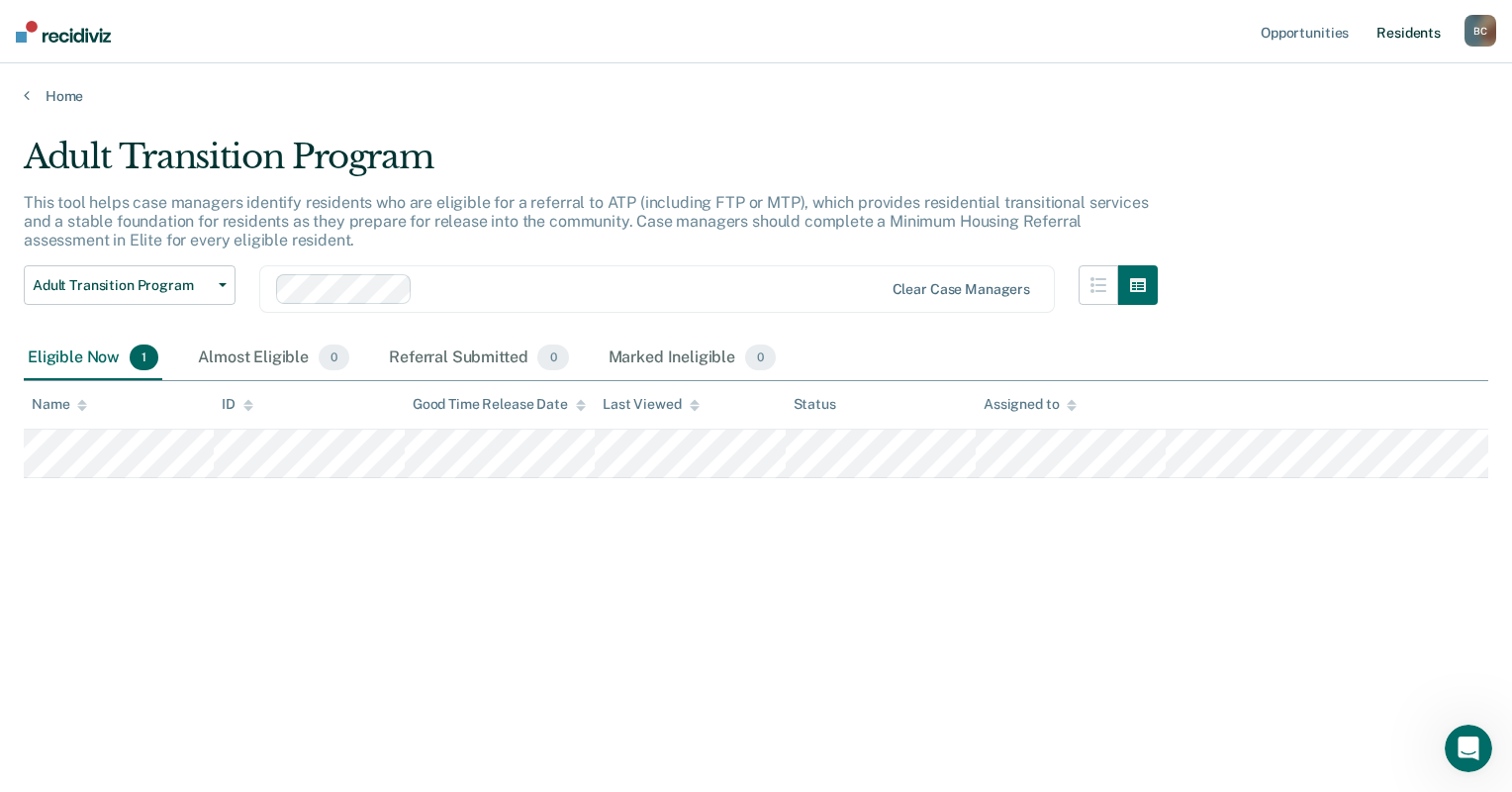 click on "Resident s" at bounding box center [1408, 32] 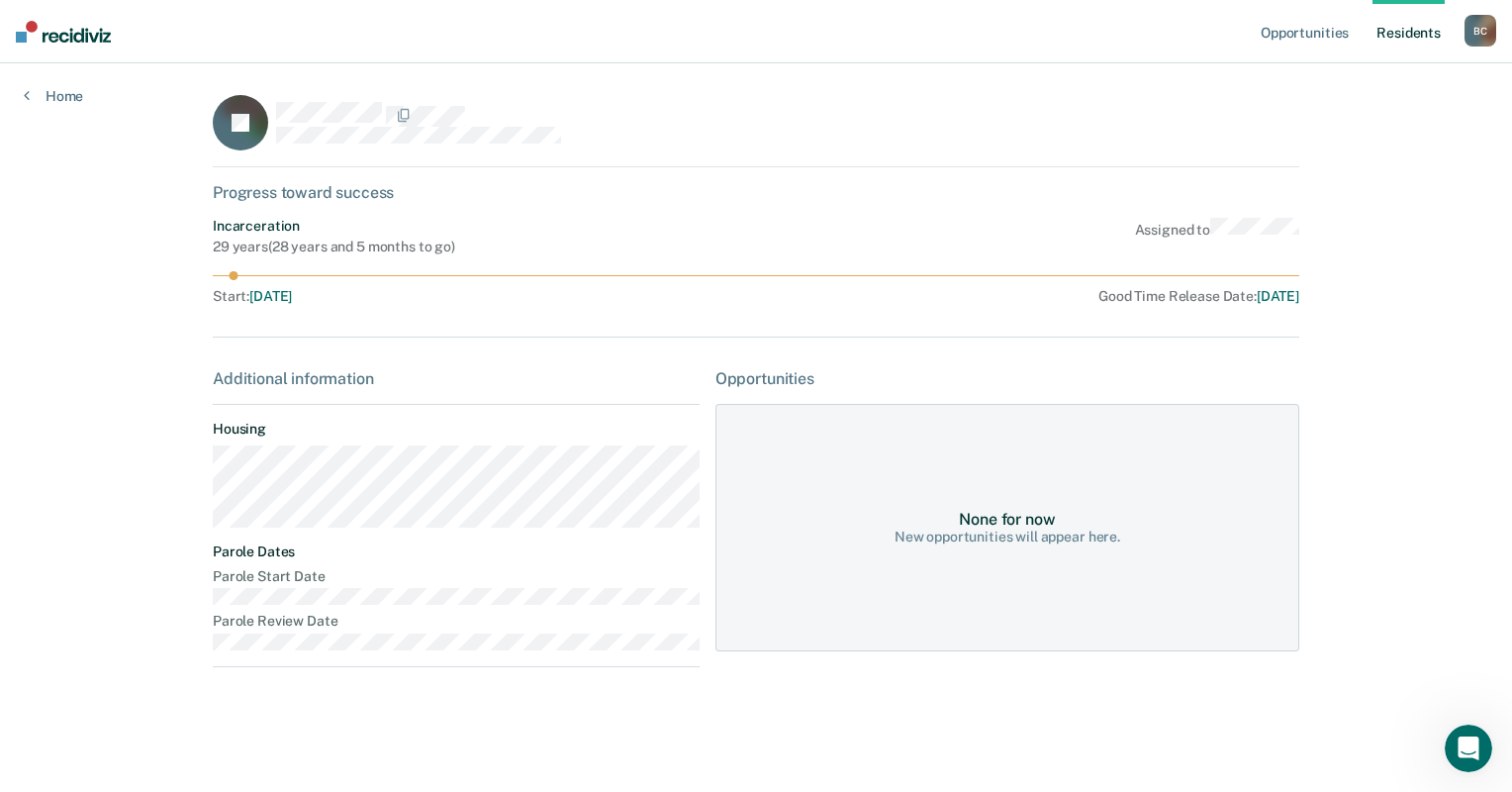 click on "Resident s" at bounding box center [1408, 32] 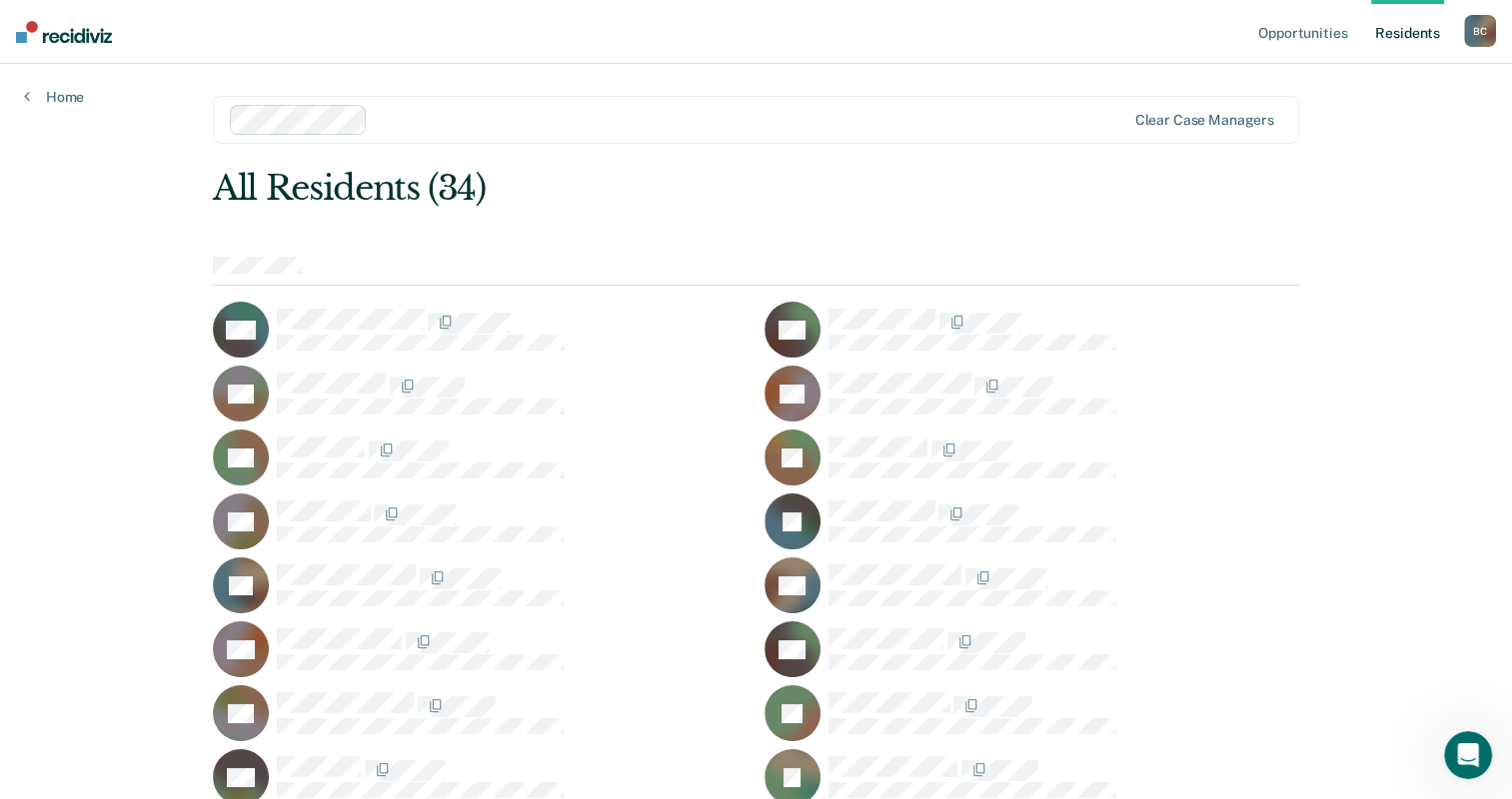 scroll, scrollTop: 100, scrollLeft: 0, axis: vertical 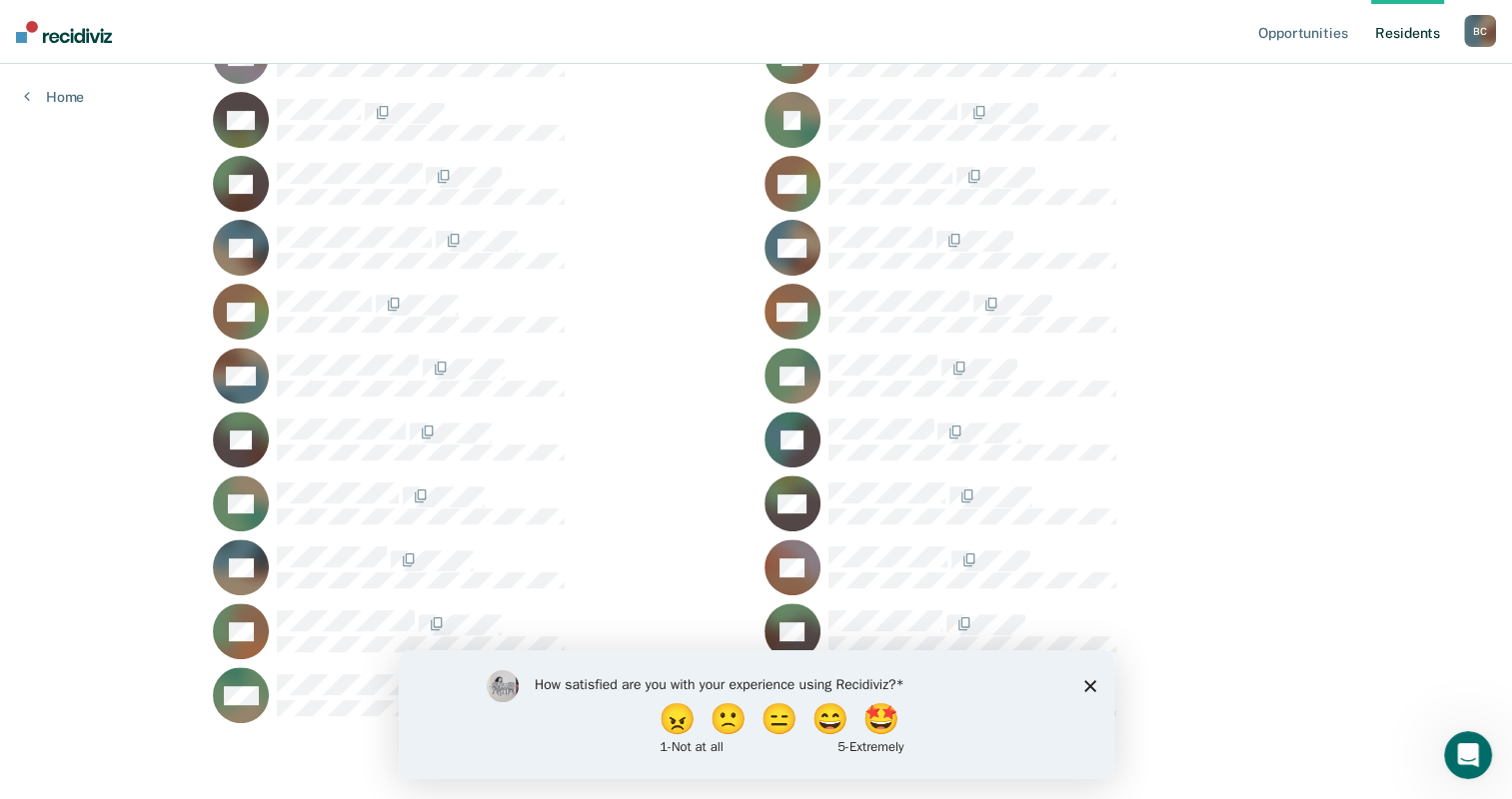 click 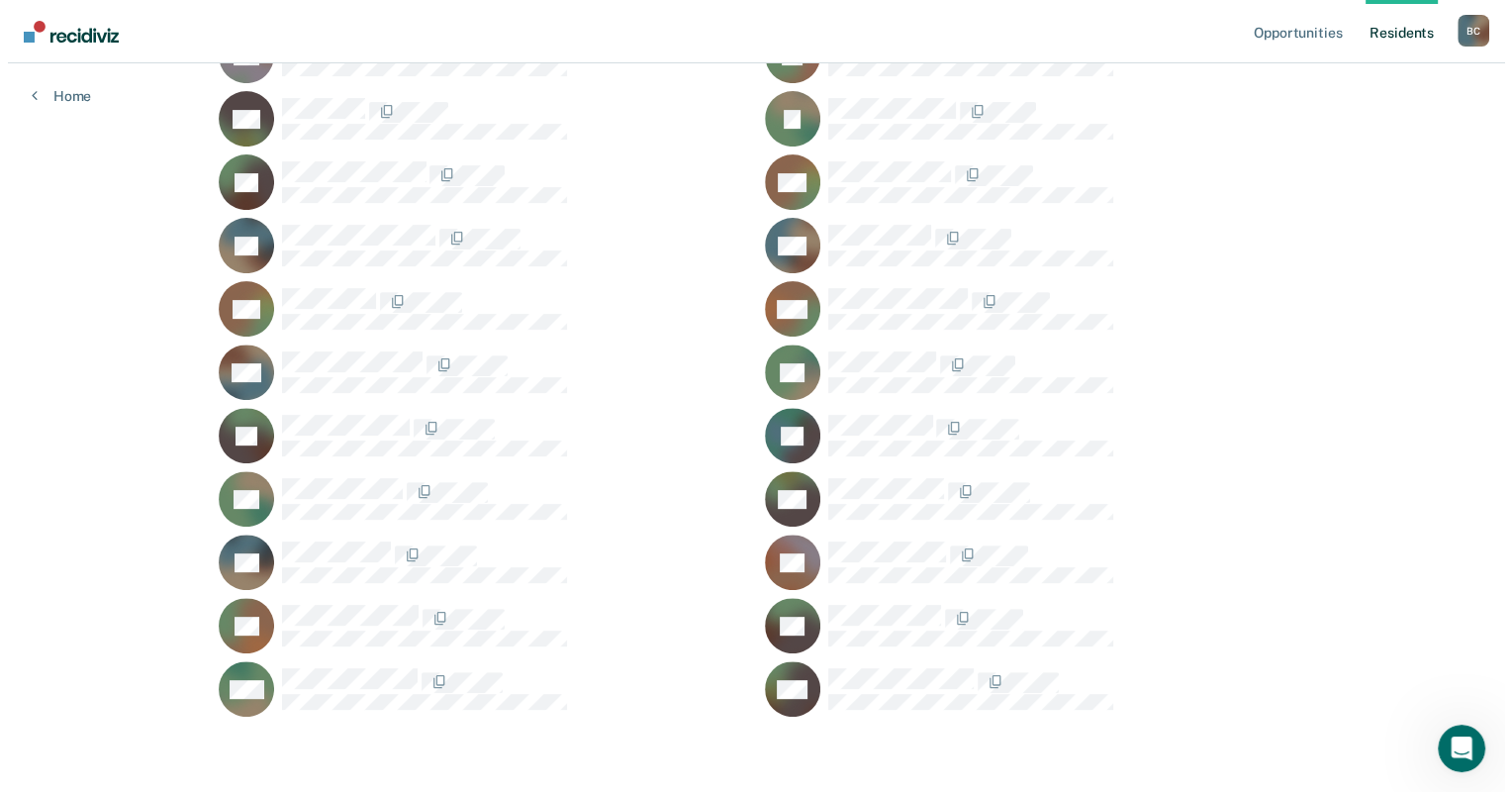 scroll, scrollTop: 0, scrollLeft: 0, axis: both 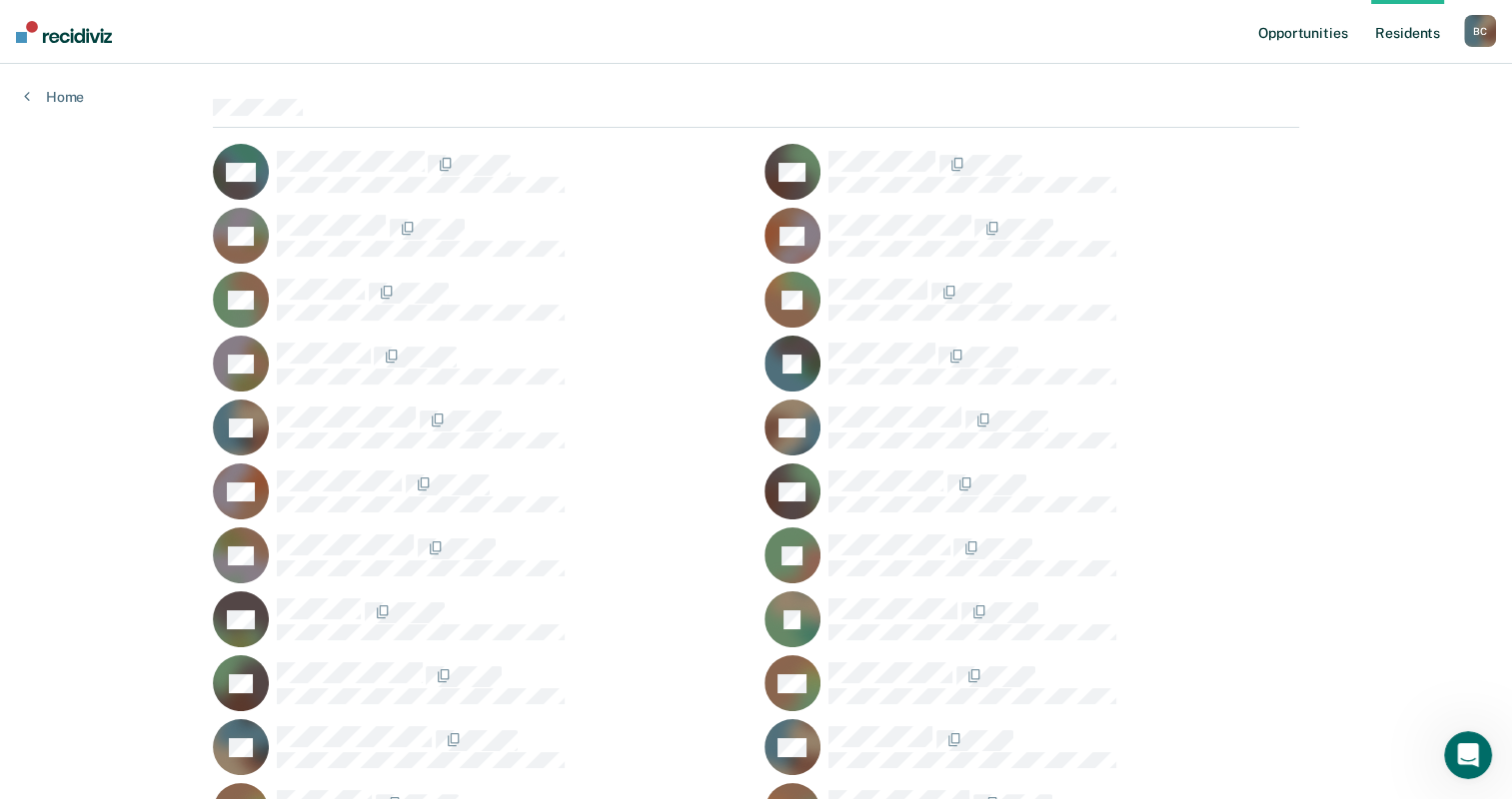 click on "Opportunities" at bounding box center [1302, 32] 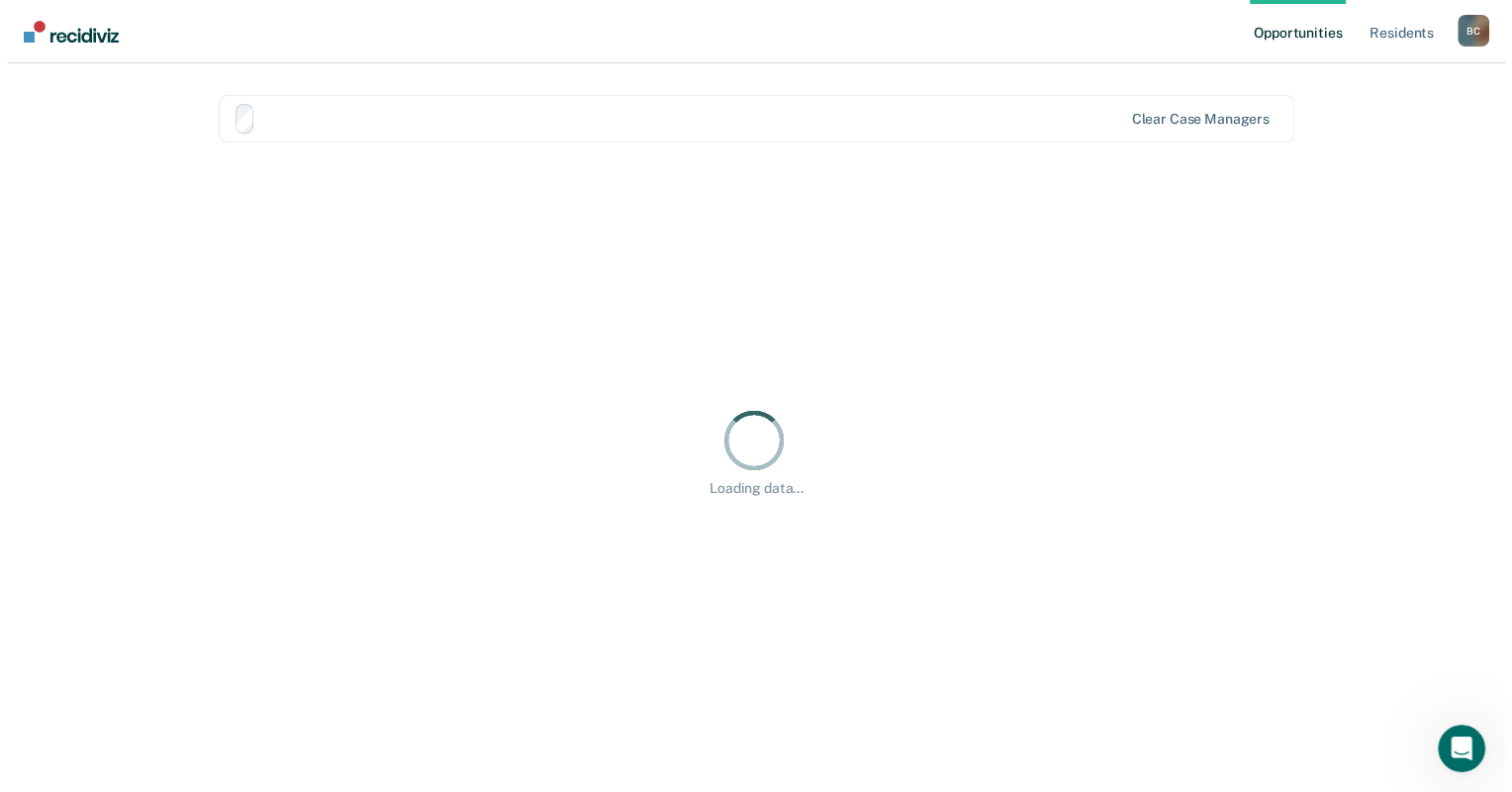 scroll, scrollTop: 0, scrollLeft: 0, axis: both 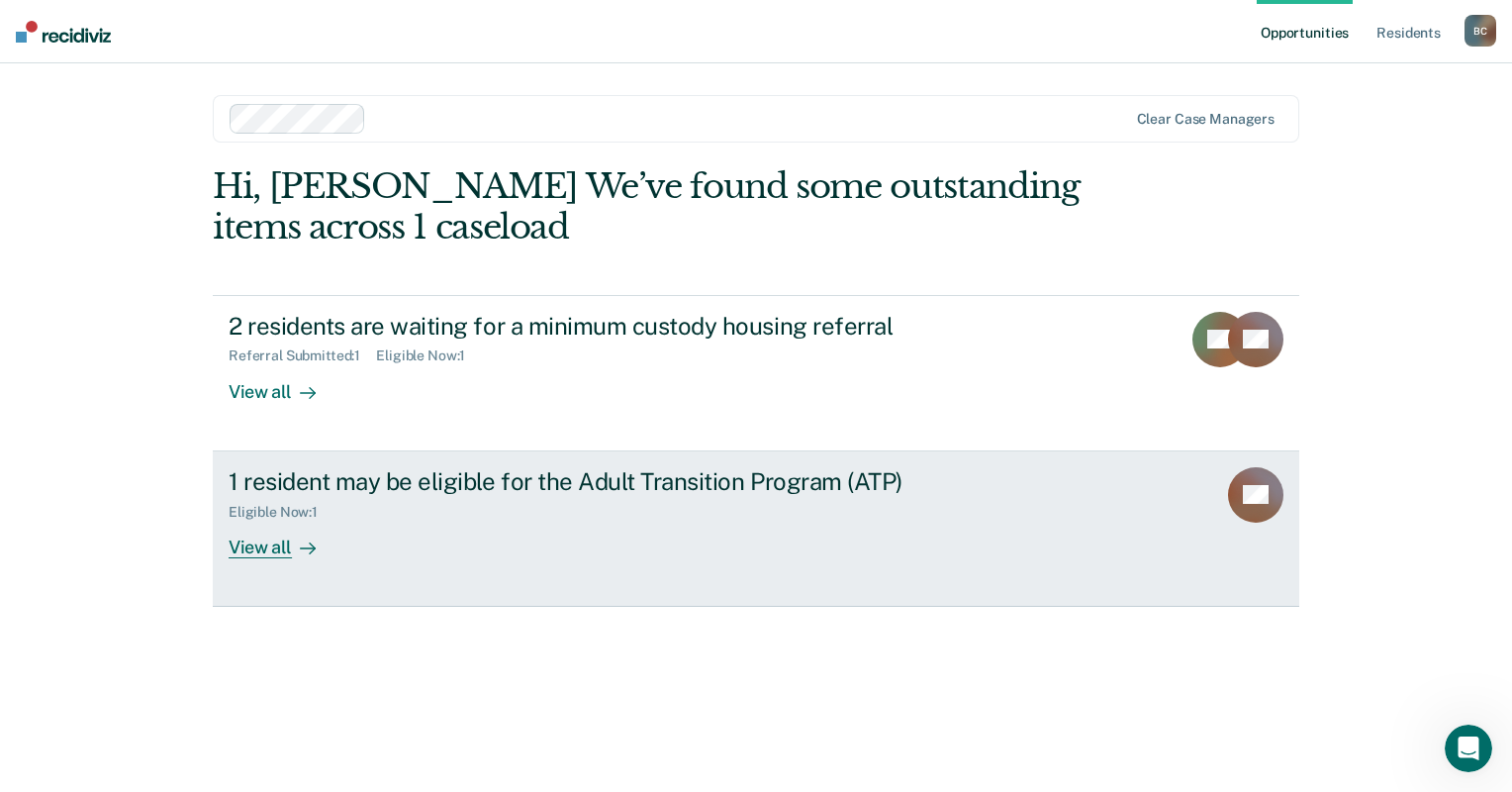 click on "1 resident may be eligible for the Adult Transition Program (ATP)" at bounding box center (576, 481) 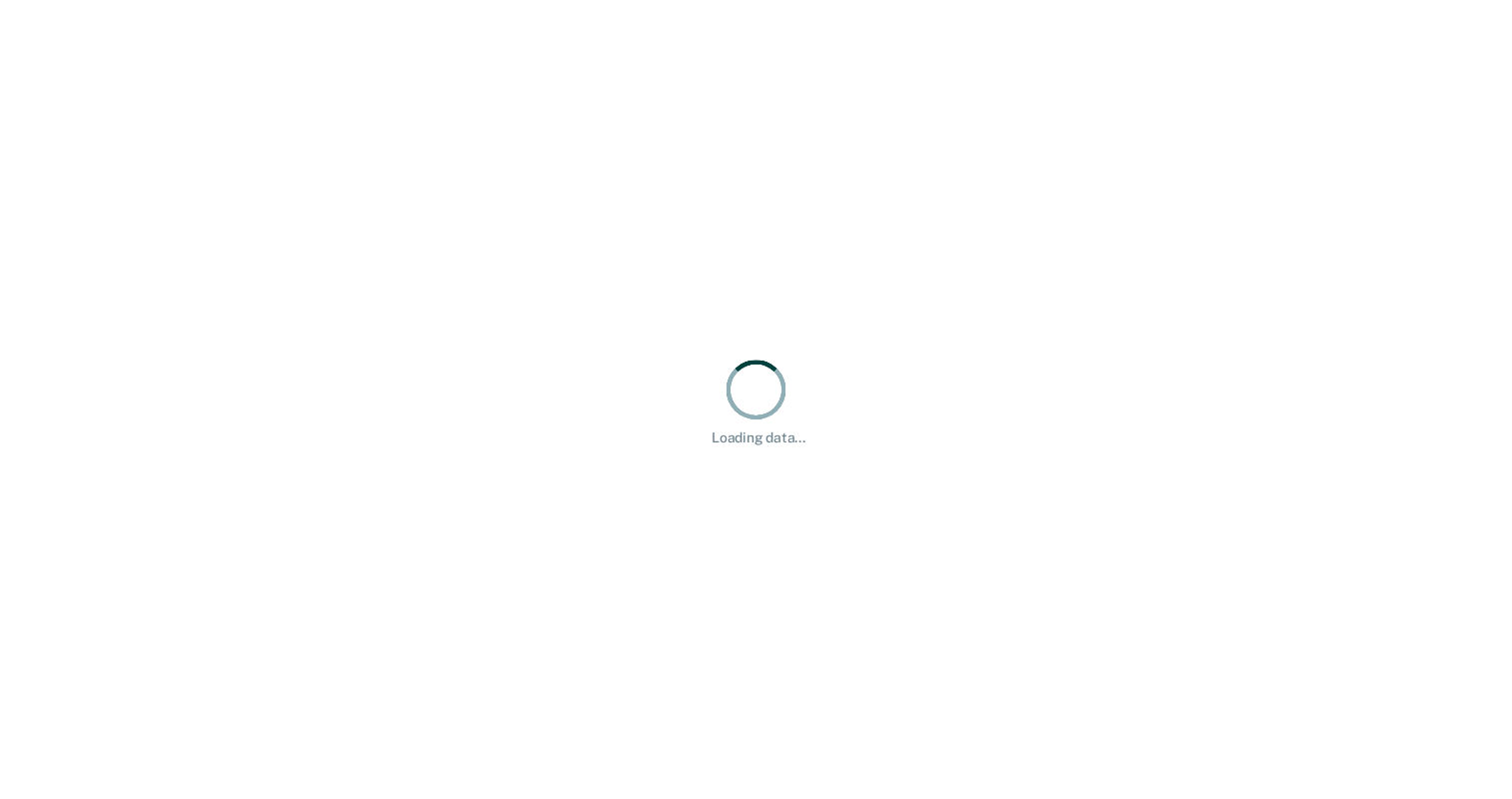 scroll, scrollTop: 0, scrollLeft: 0, axis: both 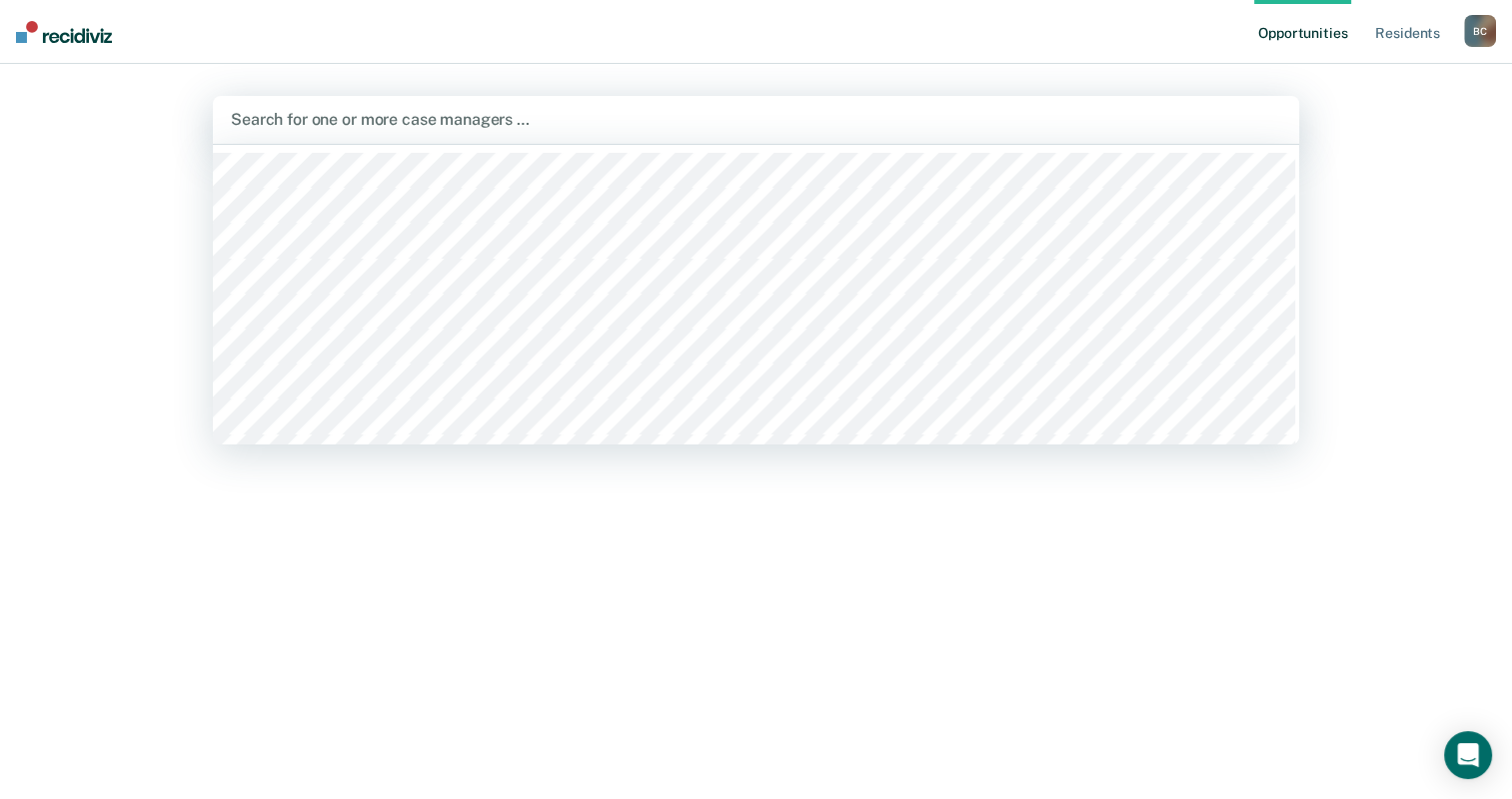 click at bounding box center (756, 119) 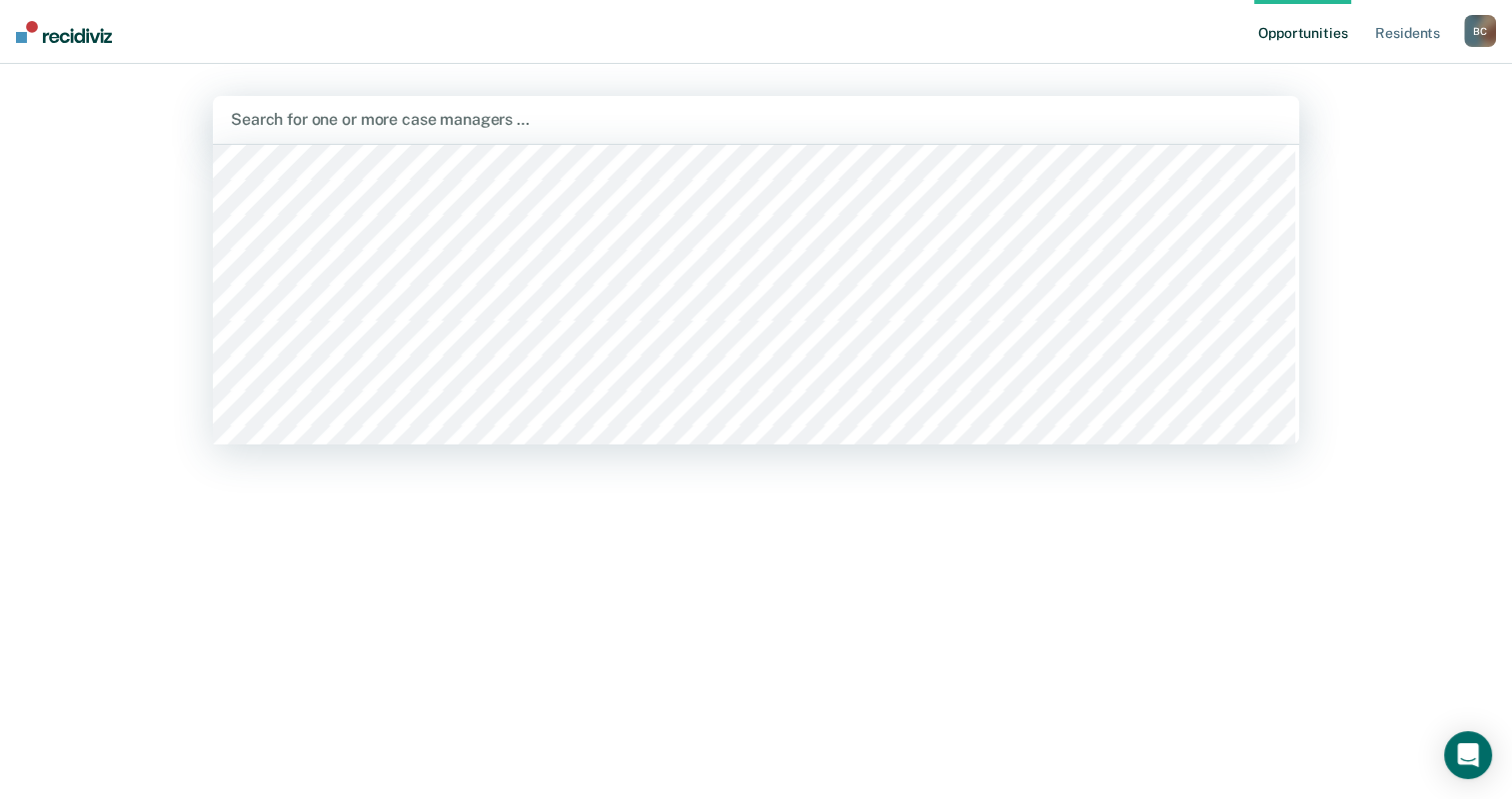 scroll, scrollTop: 294, scrollLeft: 0, axis: vertical 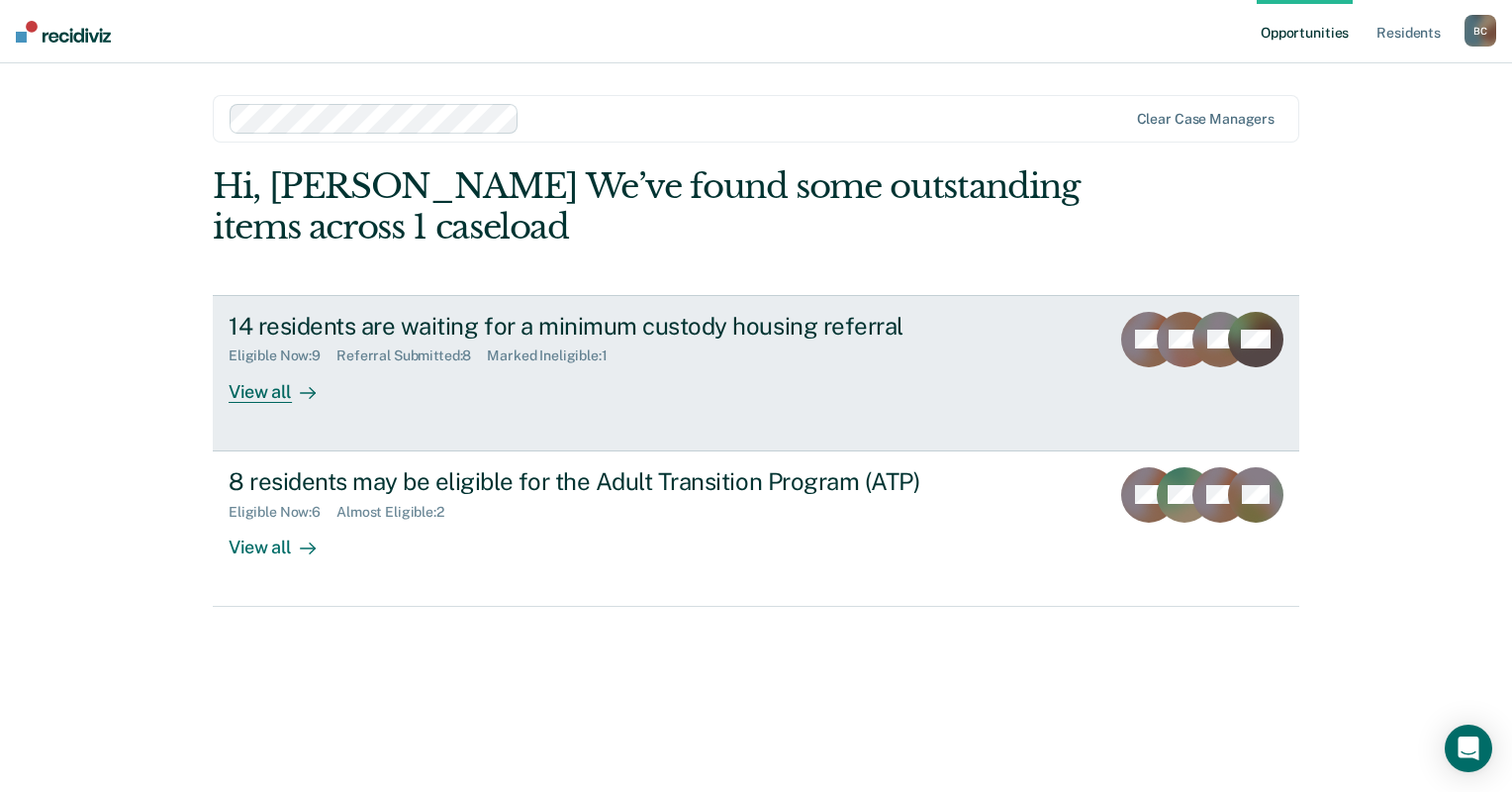 click on "View all" at bounding box center [284, 383] 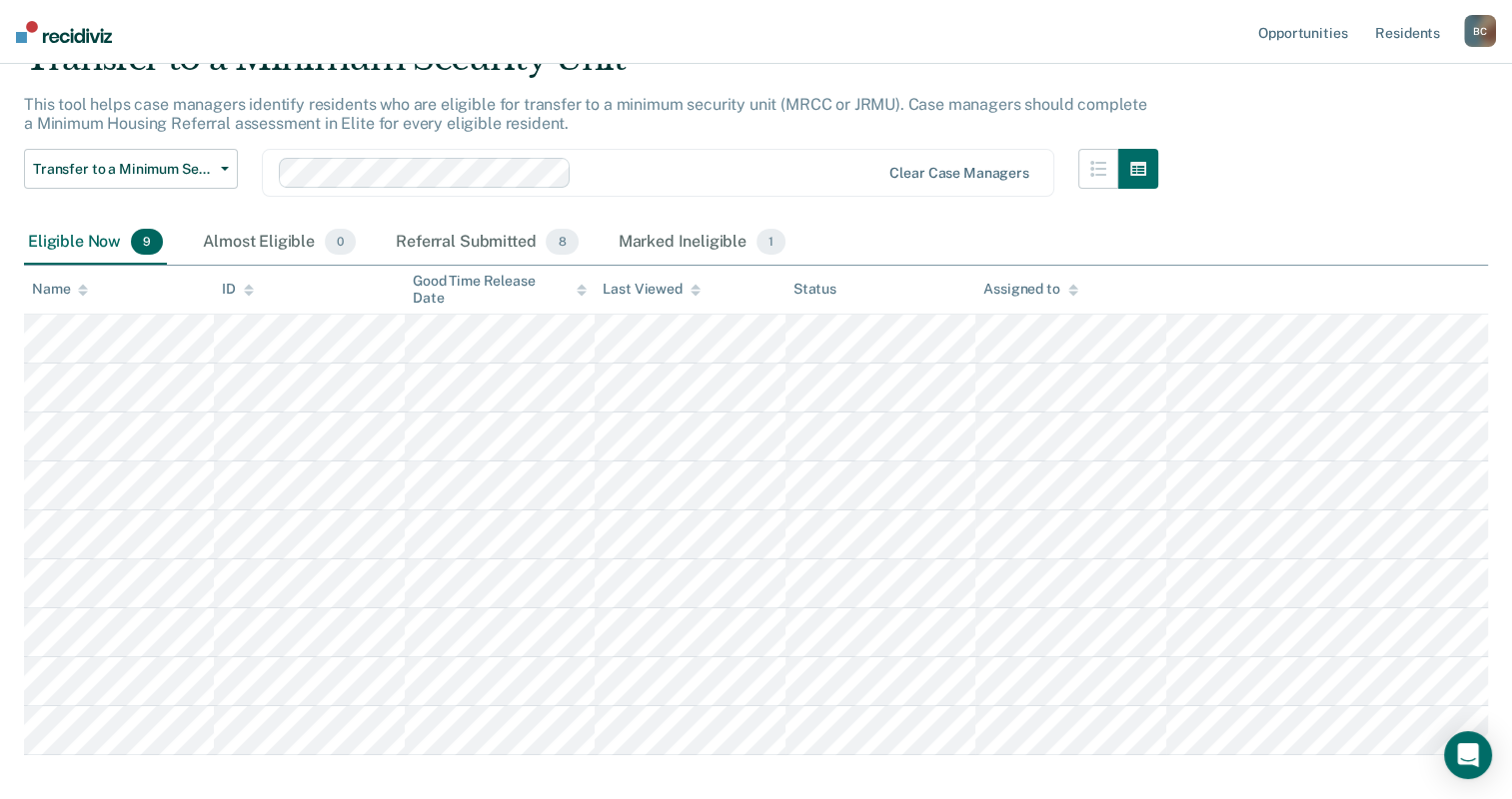 scroll, scrollTop: 198, scrollLeft: 0, axis: vertical 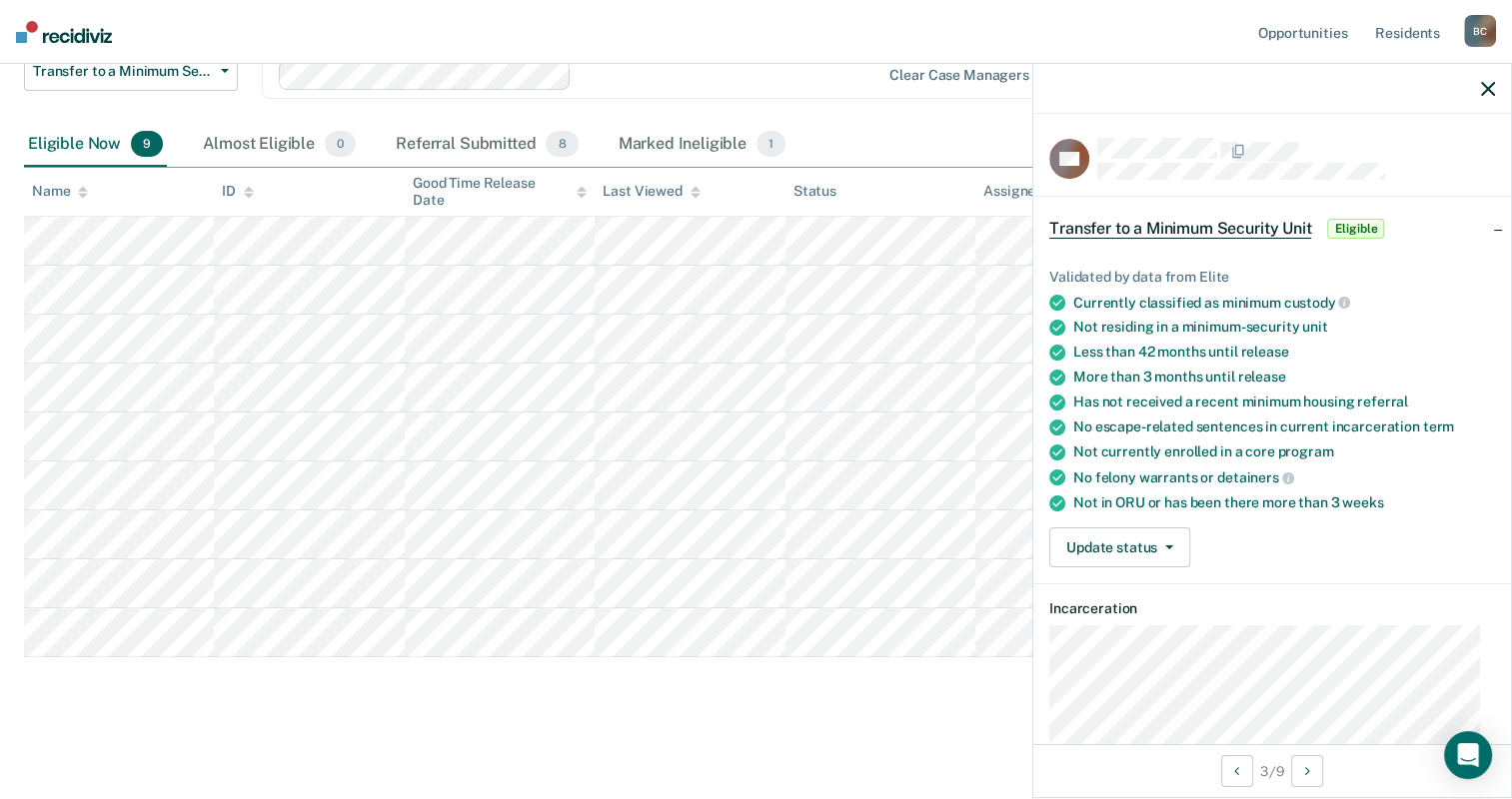 click on "Transfer to a Minimum Security Unit   This tool helps case managers identify residents who are eligible for transfer to a minimum security unit (MRCC or JRMU). Case managers should complete a Minimum Housing Referral assessment in Elite for every eligible resident. Transfer to a Minimum Security Unit Transfer to a Minimum Security Unit Adult Transition Program Clear   case managers Eligible Now 9 Almost Eligible 0 Referral Submitted 8 Marked Ineligible 1
To pick up a draggable item, press the space bar.
While dragging, use the arrow keys to move the item.
Press space again to drop the item in its new position, or press escape to cancel.
Name ID Good Time Release Date Last Viewed Status Assigned to" at bounding box center (756, 328) 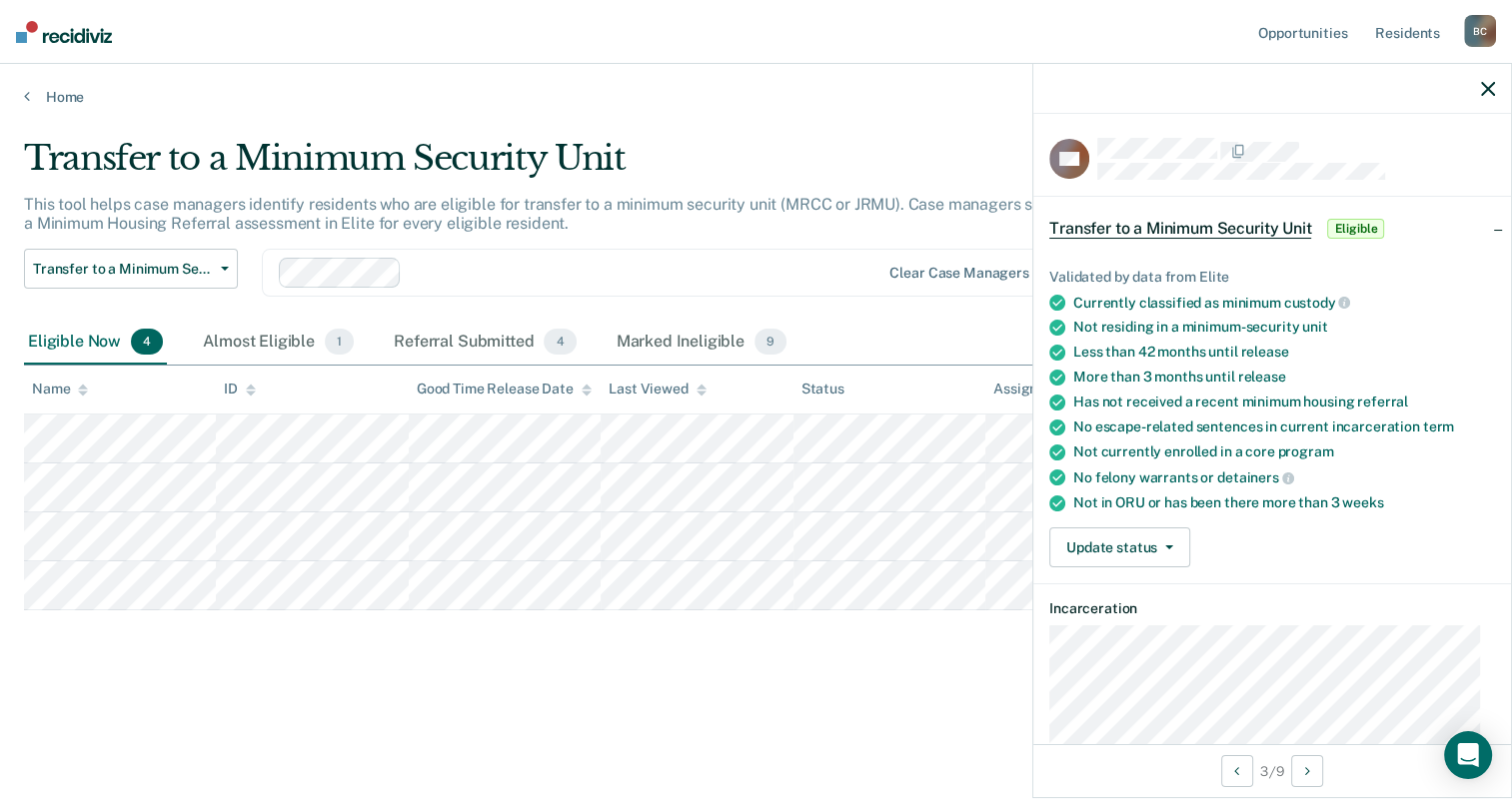 scroll, scrollTop: 0, scrollLeft: 0, axis: both 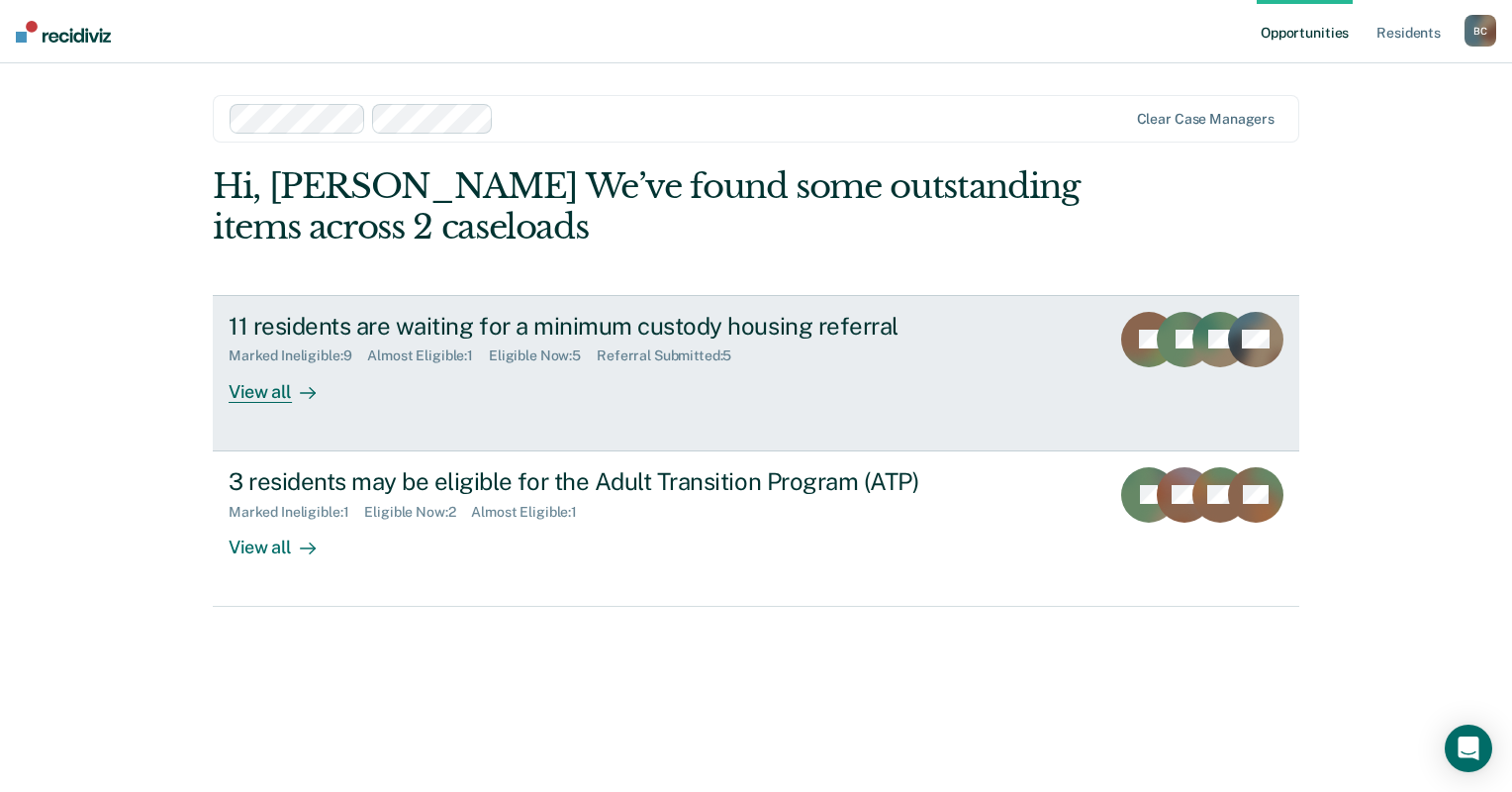 click on "11 residents are waiting for a minimum custody housing referral" at bounding box center [576, 326] 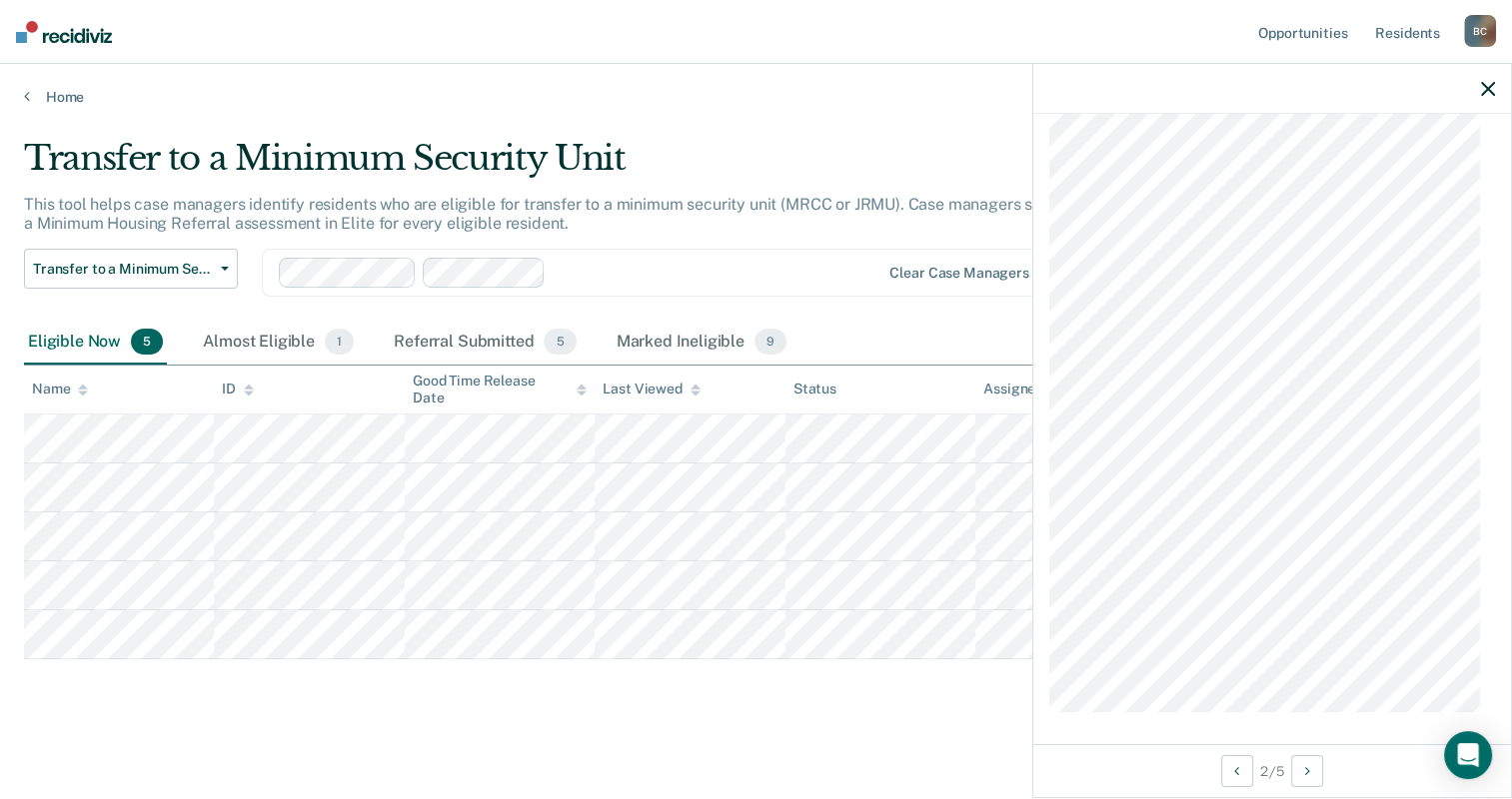 scroll, scrollTop: 902, scrollLeft: 0, axis: vertical 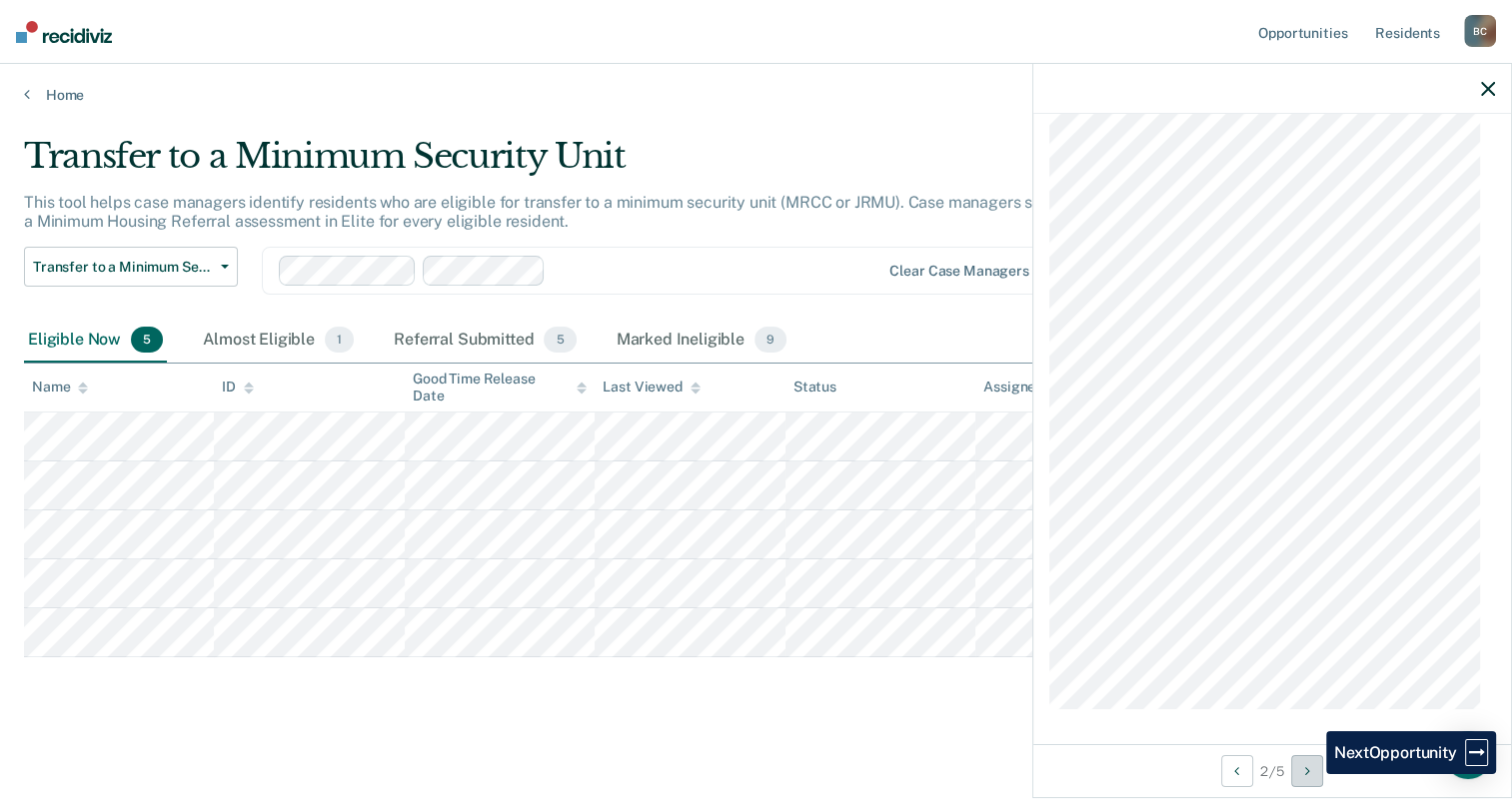 click at bounding box center [1307, 771] 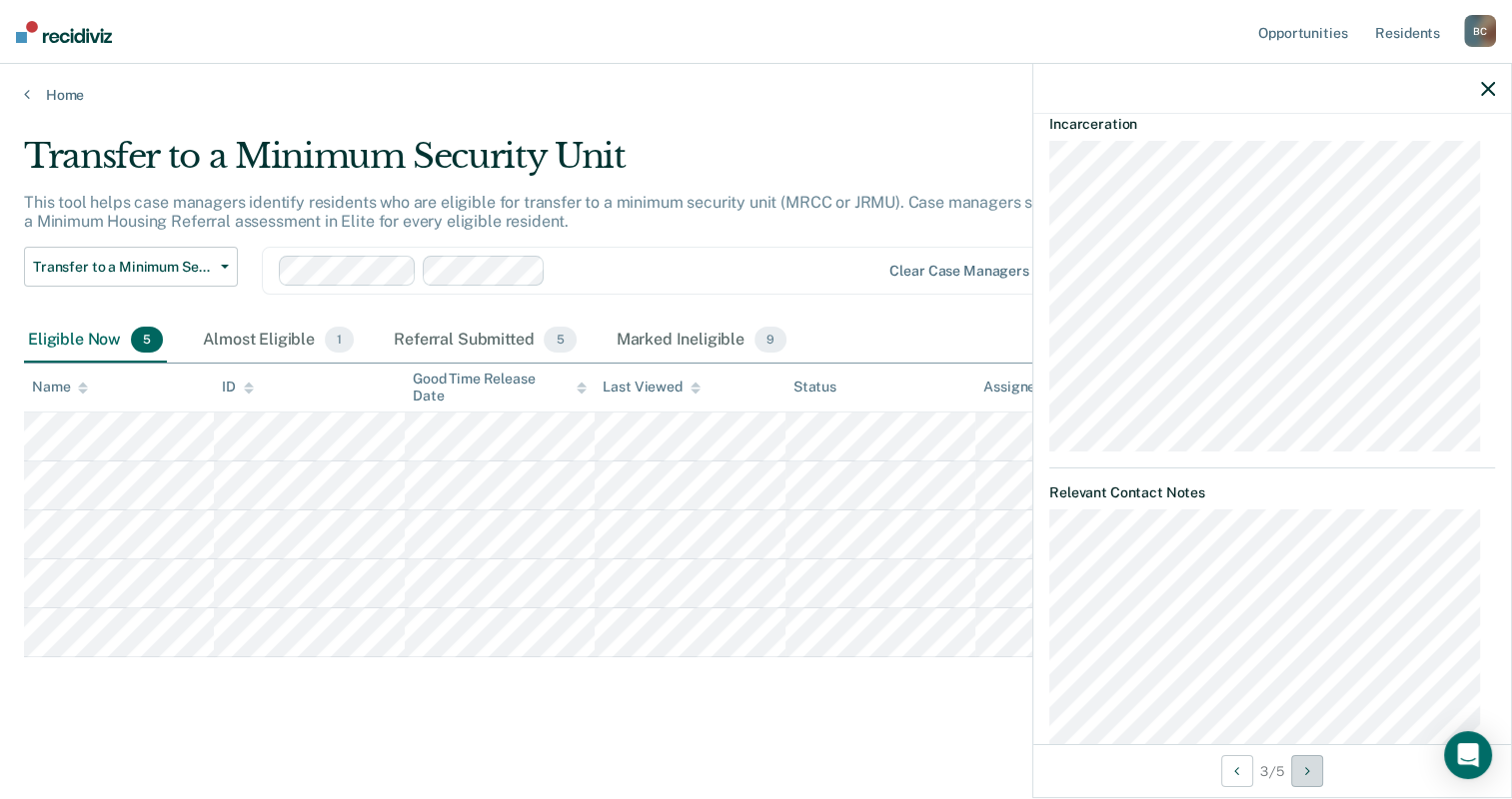 scroll, scrollTop: 465, scrollLeft: 0, axis: vertical 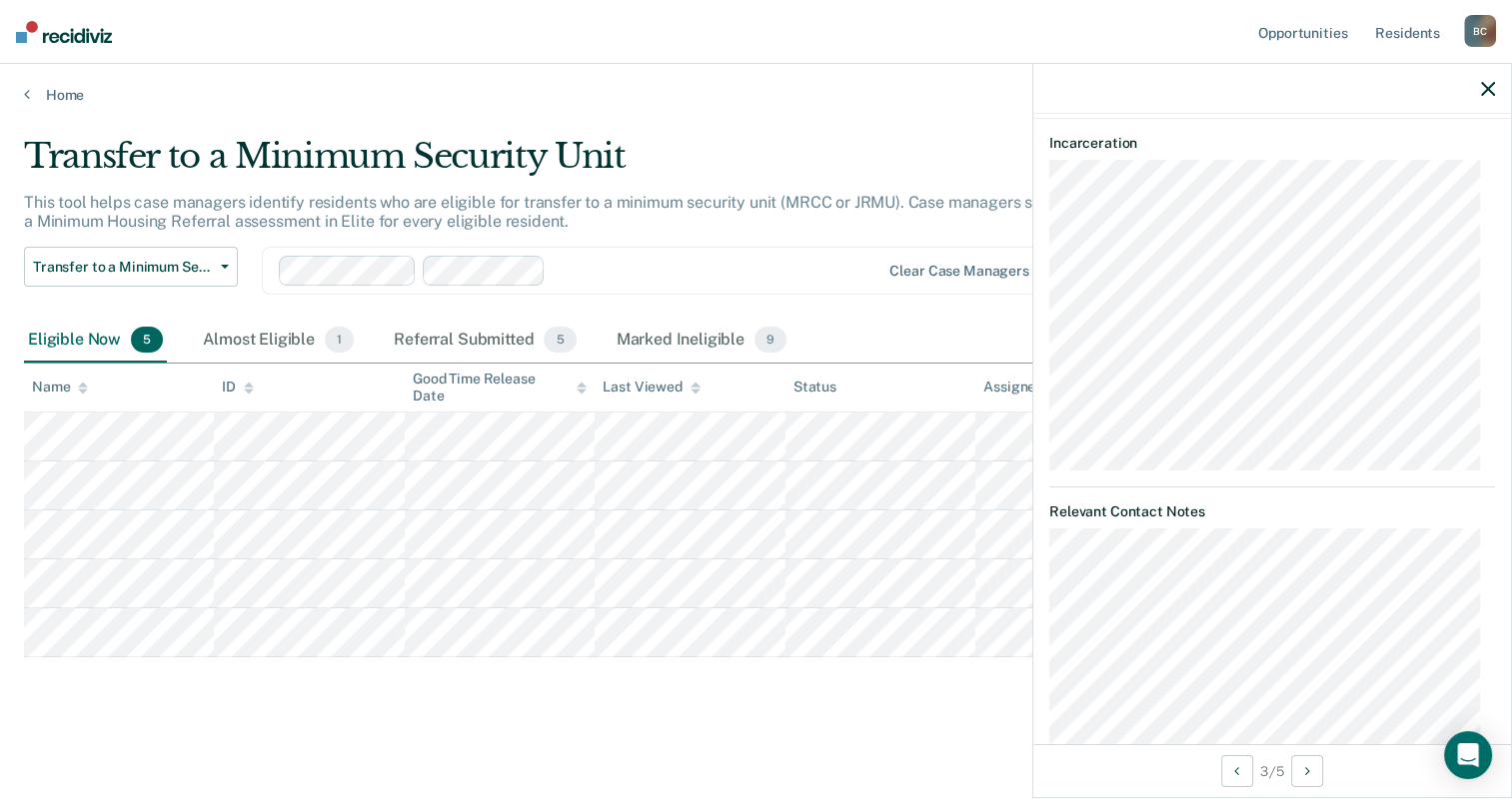 click 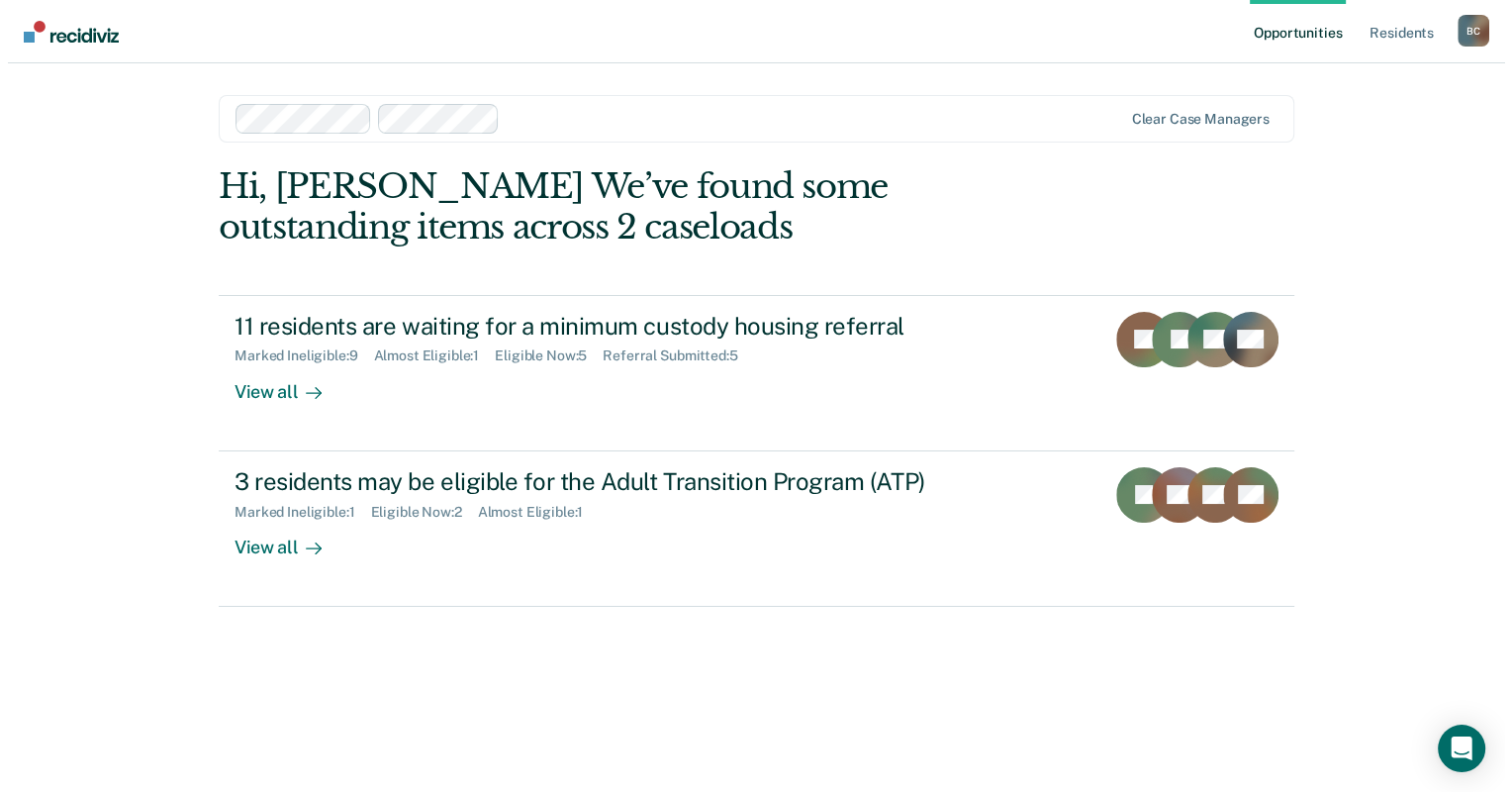 scroll, scrollTop: 0, scrollLeft: 0, axis: both 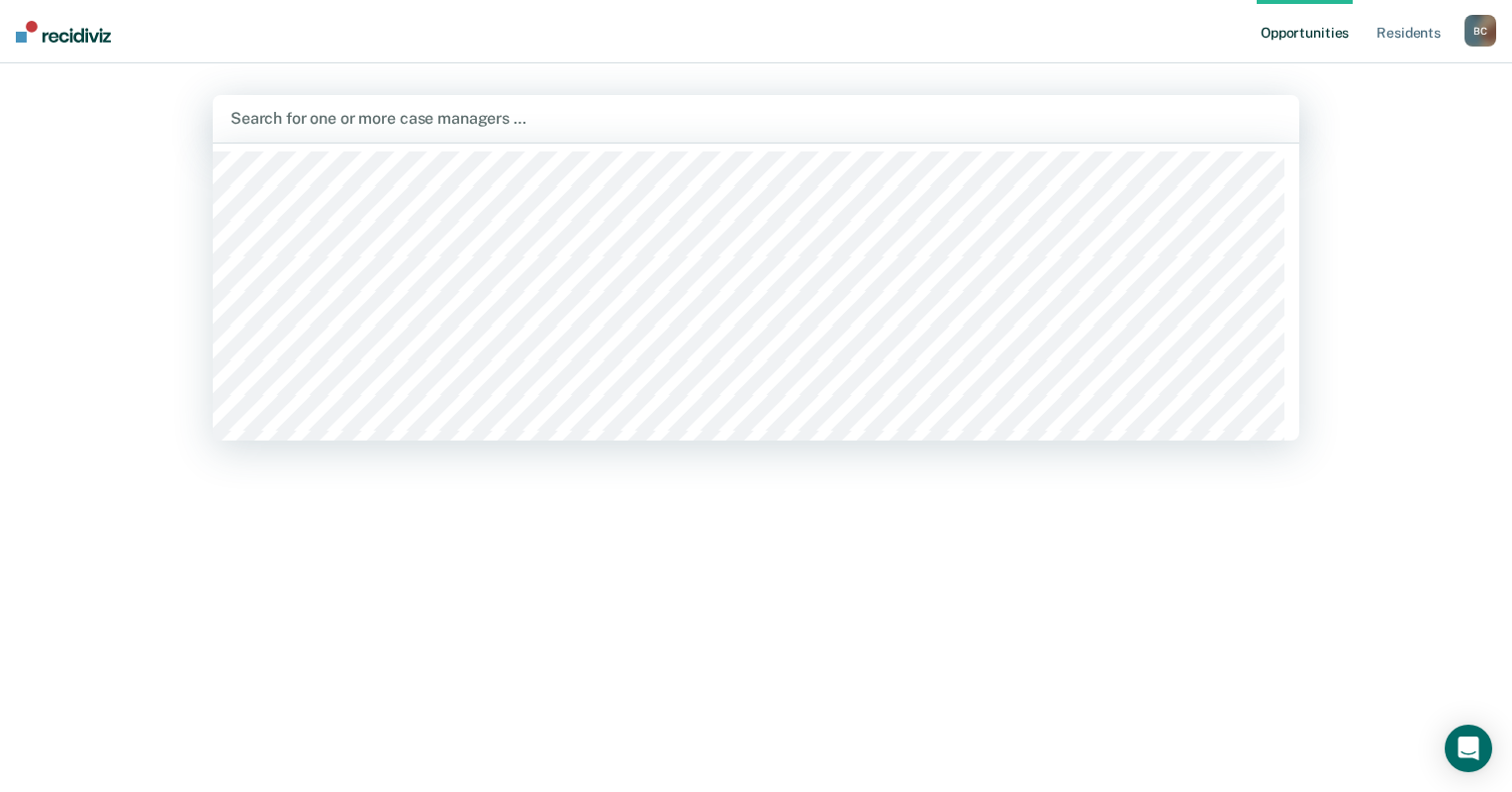 click at bounding box center [756, 118] 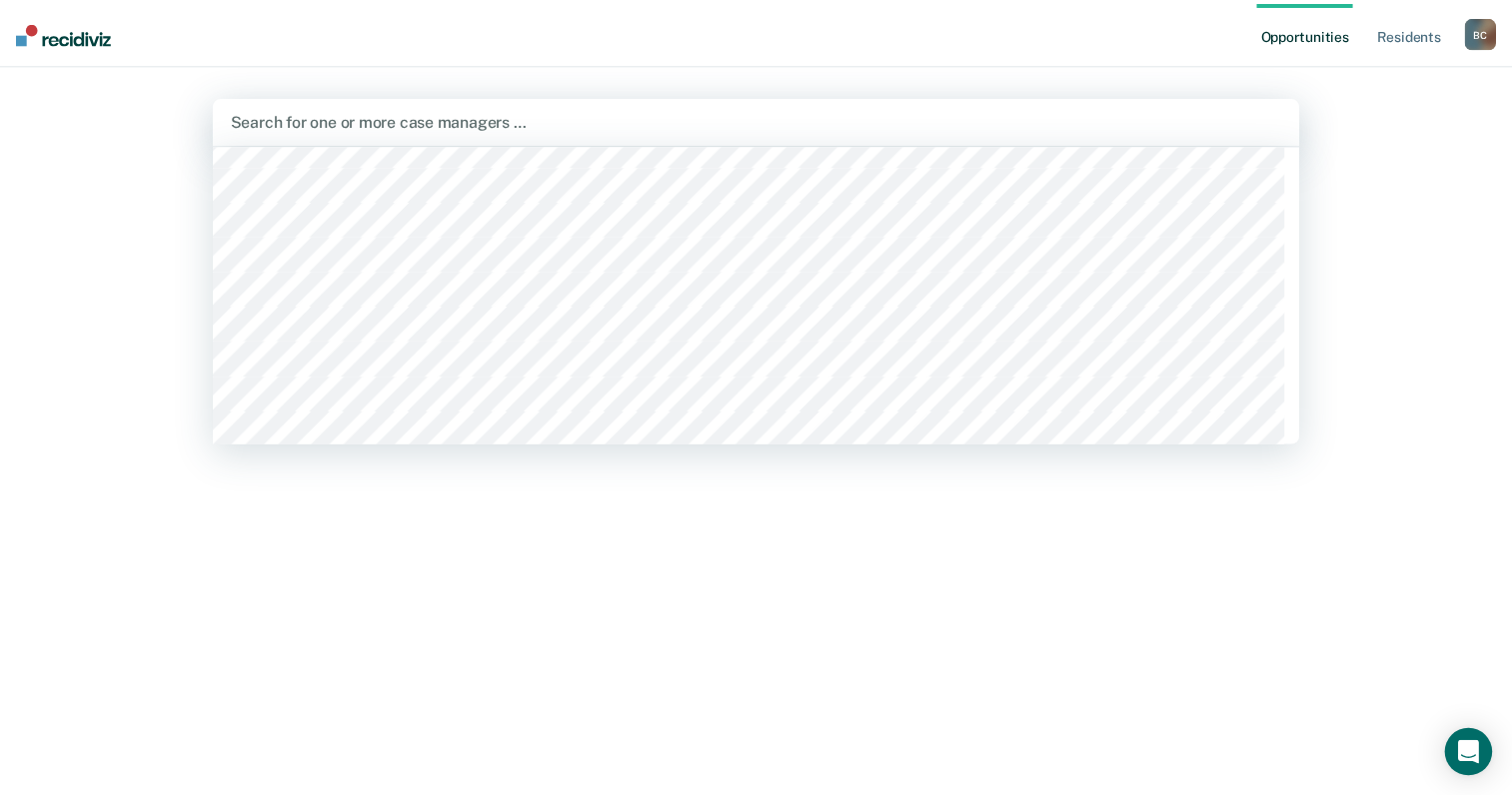 scroll, scrollTop: 300, scrollLeft: 0, axis: vertical 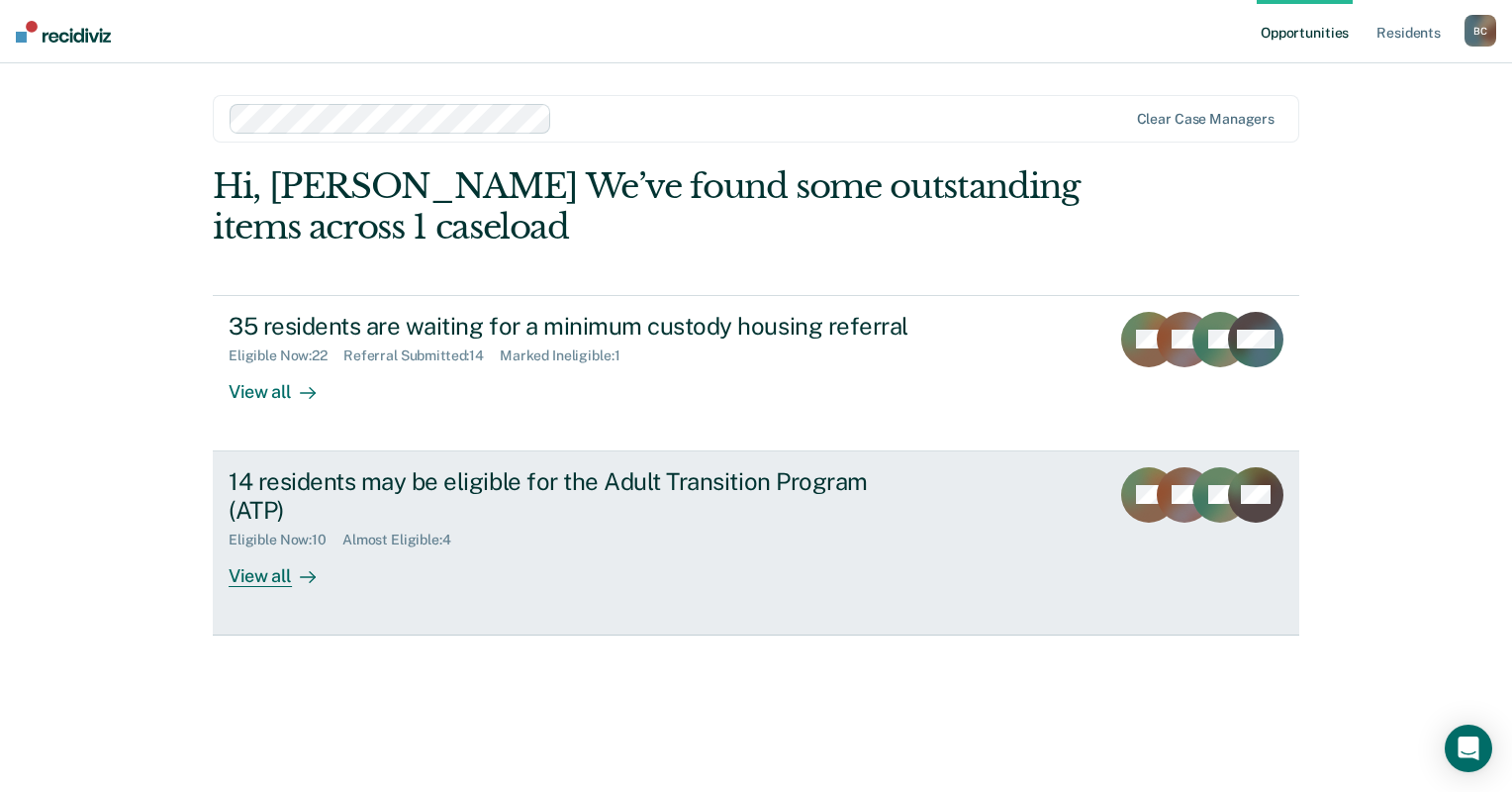 click on "View all" at bounding box center (284, 567) 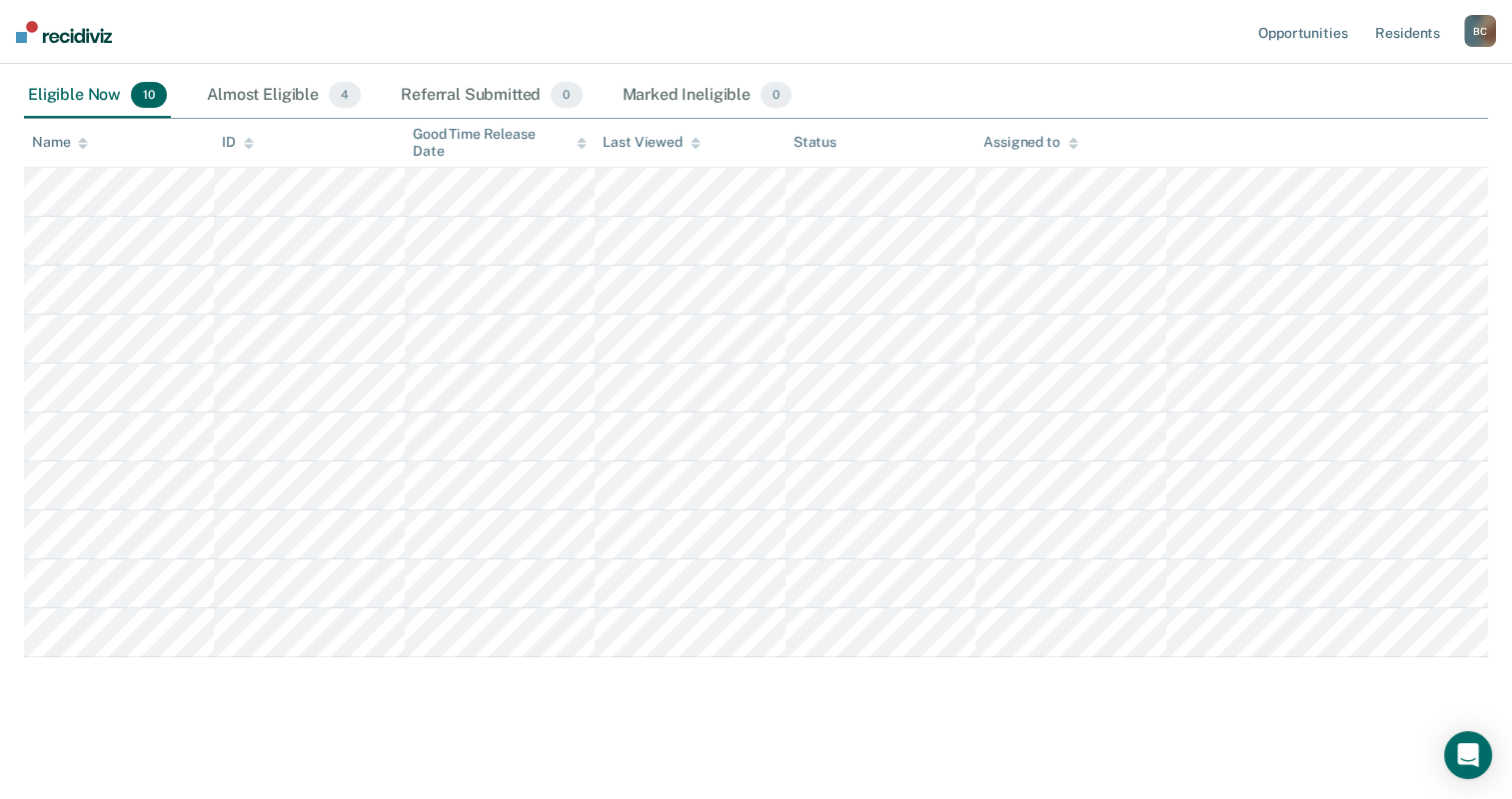scroll, scrollTop: 166, scrollLeft: 0, axis: vertical 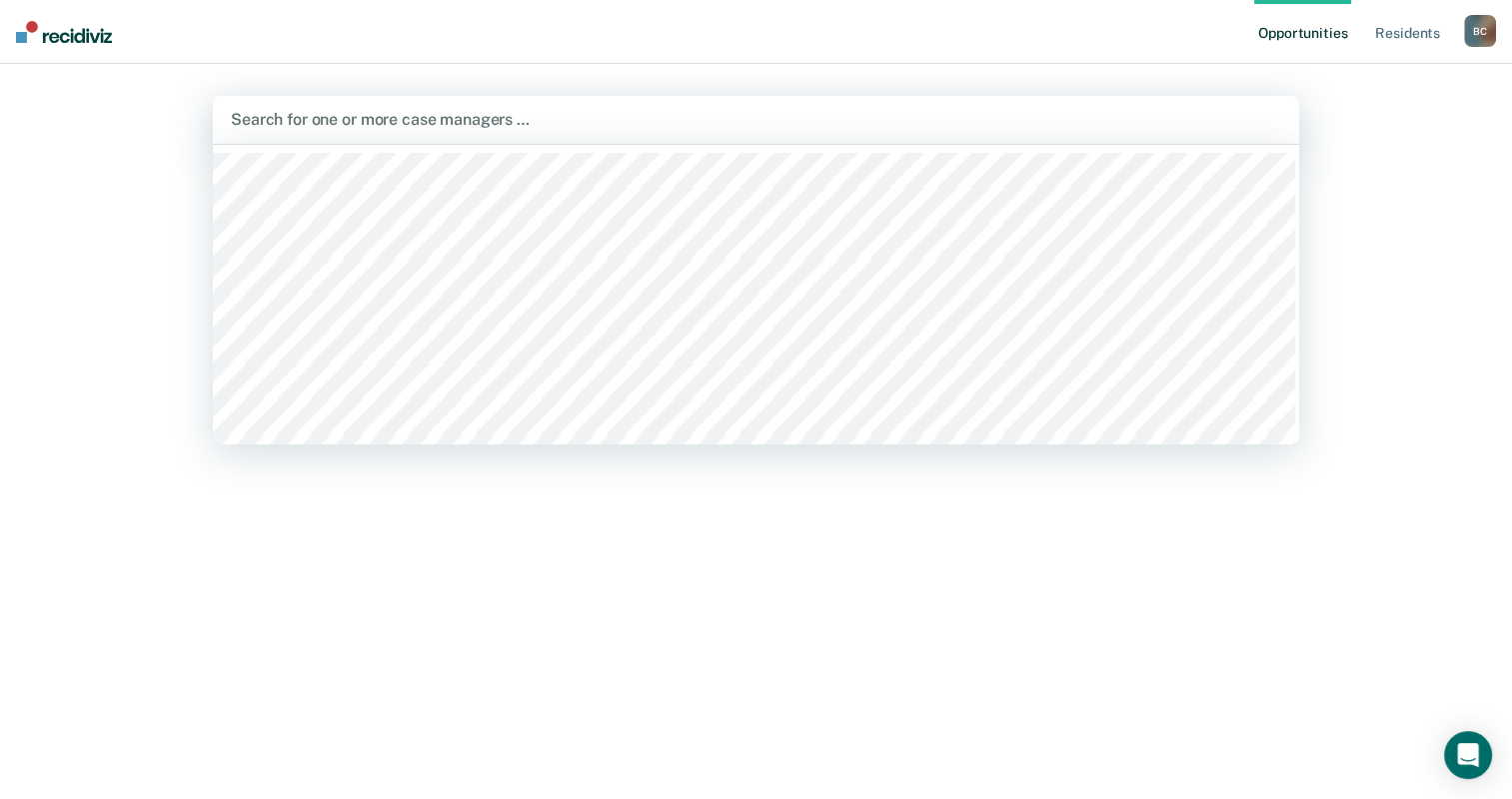 click at bounding box center [756, 119] 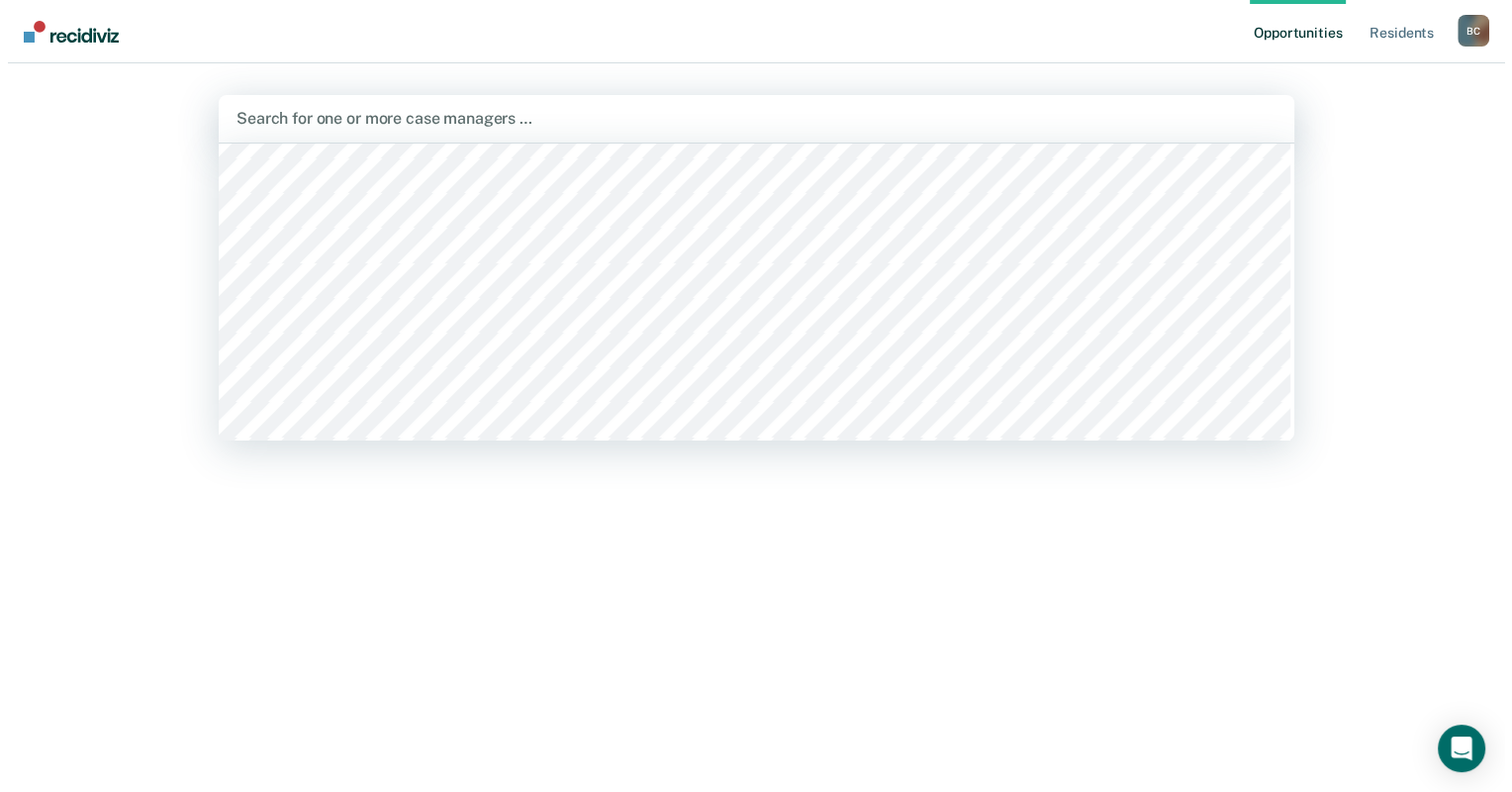 scroll, scrollTop: 891, scrollLeft: 0, axis: vertical 